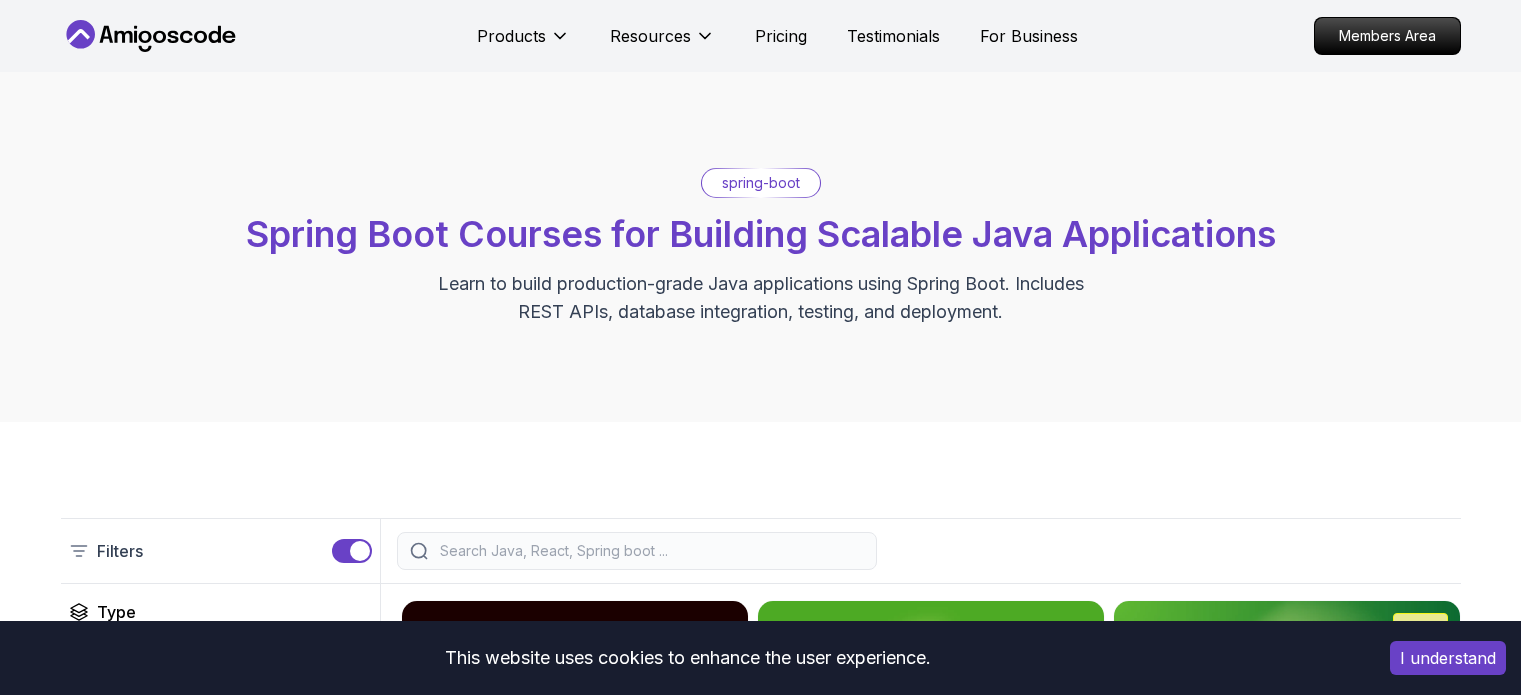scroll, scrollTop: 399, scrollLeft: 0, axis: vertical 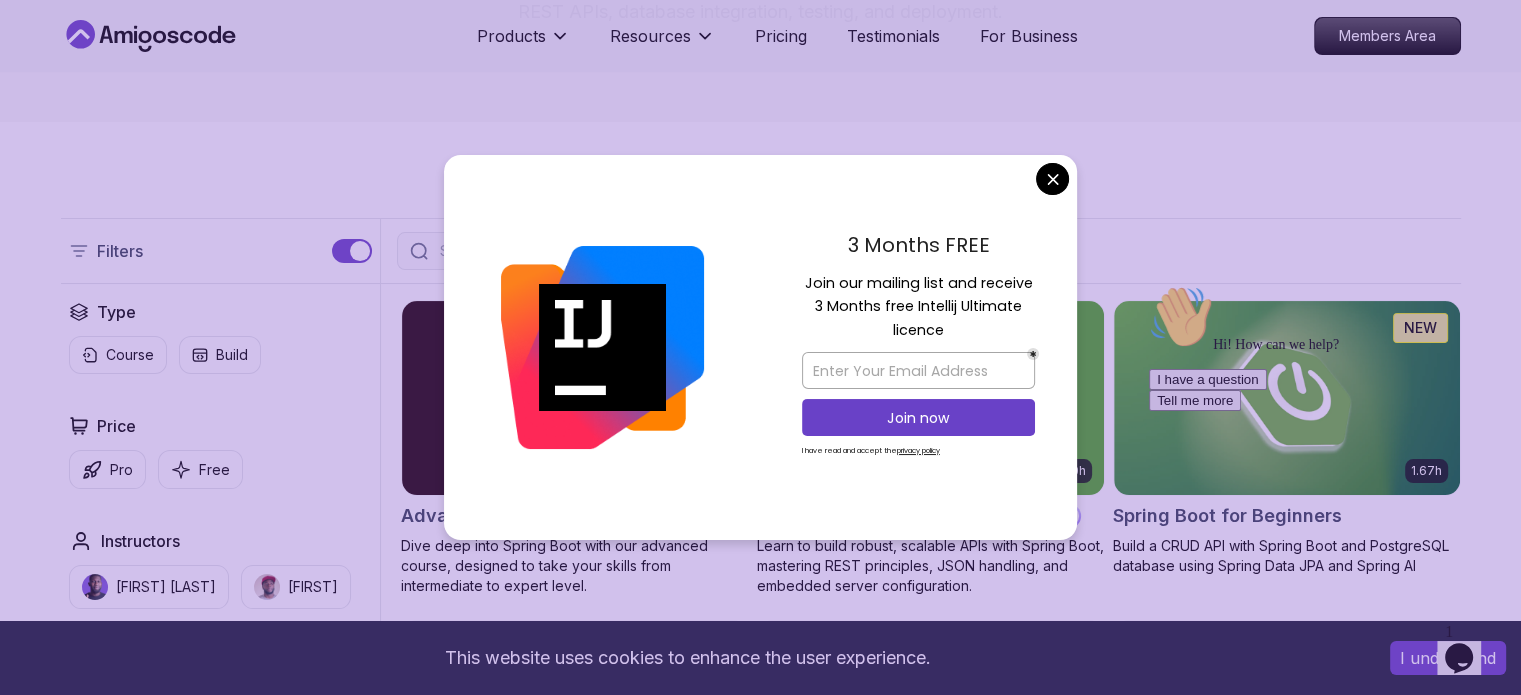 click on "This website uses cookies to enhance the user experience. I understand Products Resources Pricing Testimonials For Business Members Area Products Resources Pricing Testimonials For Business Members Area spring-boot Spring Boot Courses for Building Scalable Java Applications Learn to build production-grade Java applications using Spring Boot. Includes REST APIs, database integration, testing, and deployment. Filters Filters Type Course Build Price Pro Free Instructors [PERSON] [PERSON] [PERSON] Duration 0-1 Hour 1-3 Hours +3 Hours Track Front End Back End Dev Ops Full Stack Level Junior Mid-level Senior 5.18h Advanced Spring Boot Pro Dive deep into Spring Boot with our advanced course, designed to take your skills from intermediate to expert level. 3.30h Building APIs with Spring Boot Pro Learn to build robust, scalable APIs with Spring Boot, mastering REST principles, JSON handling, and embedded server configuration. 1.67h NEW Spring Boot for Beginners 6.65h NEW Spring Data JPA Pro 2.73h JUST RELEASED Pro 1.45h" at bounding box center (760, 1333) 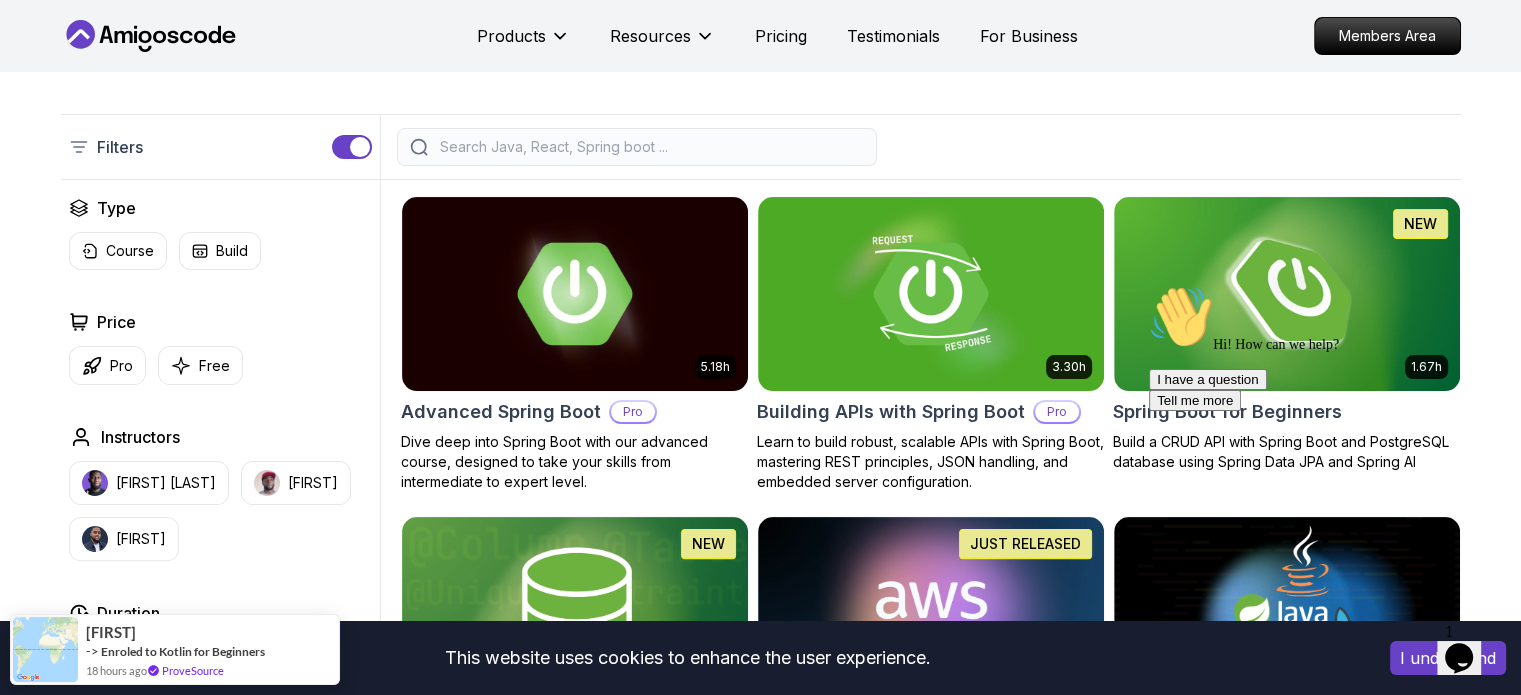 scroll, scrollTop: 400, scrollLeft: 0, axis: vertical 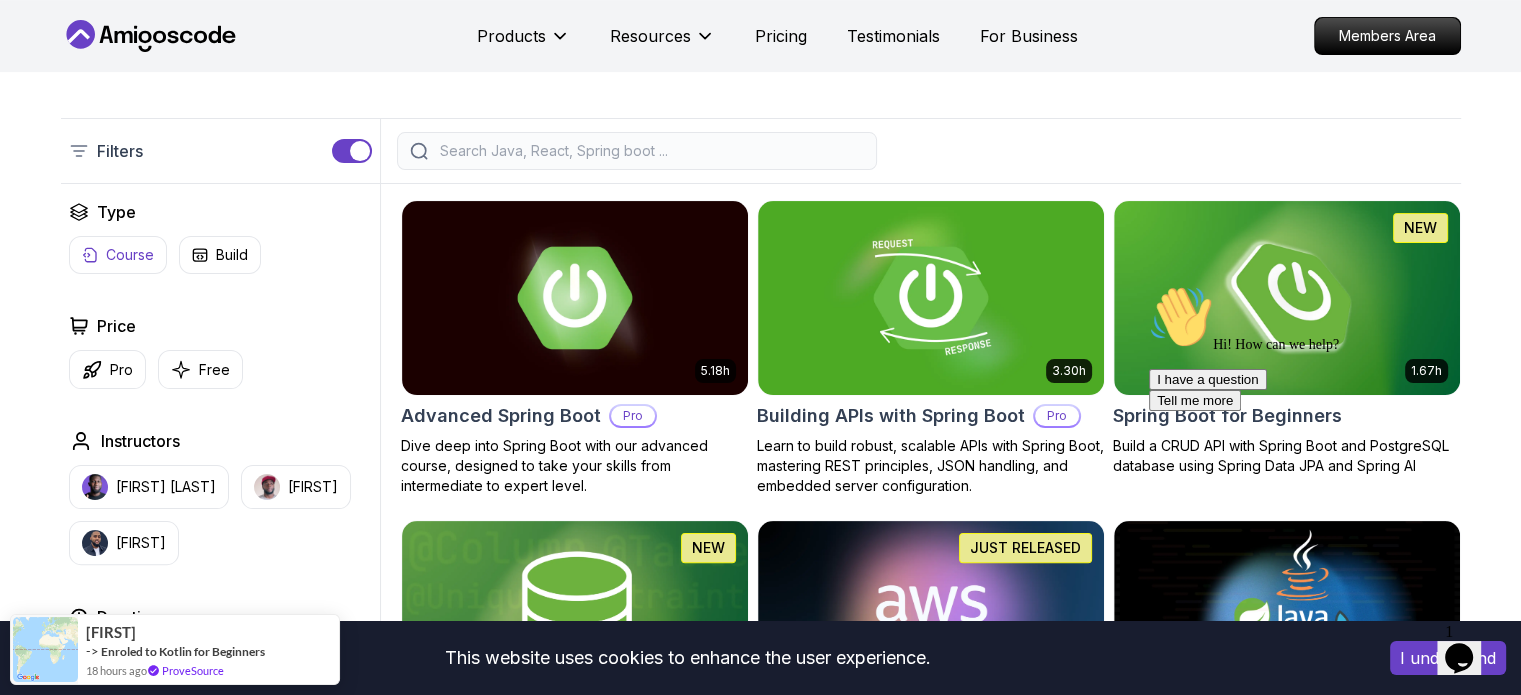 click on "Course" at bounding box center (118, 255) 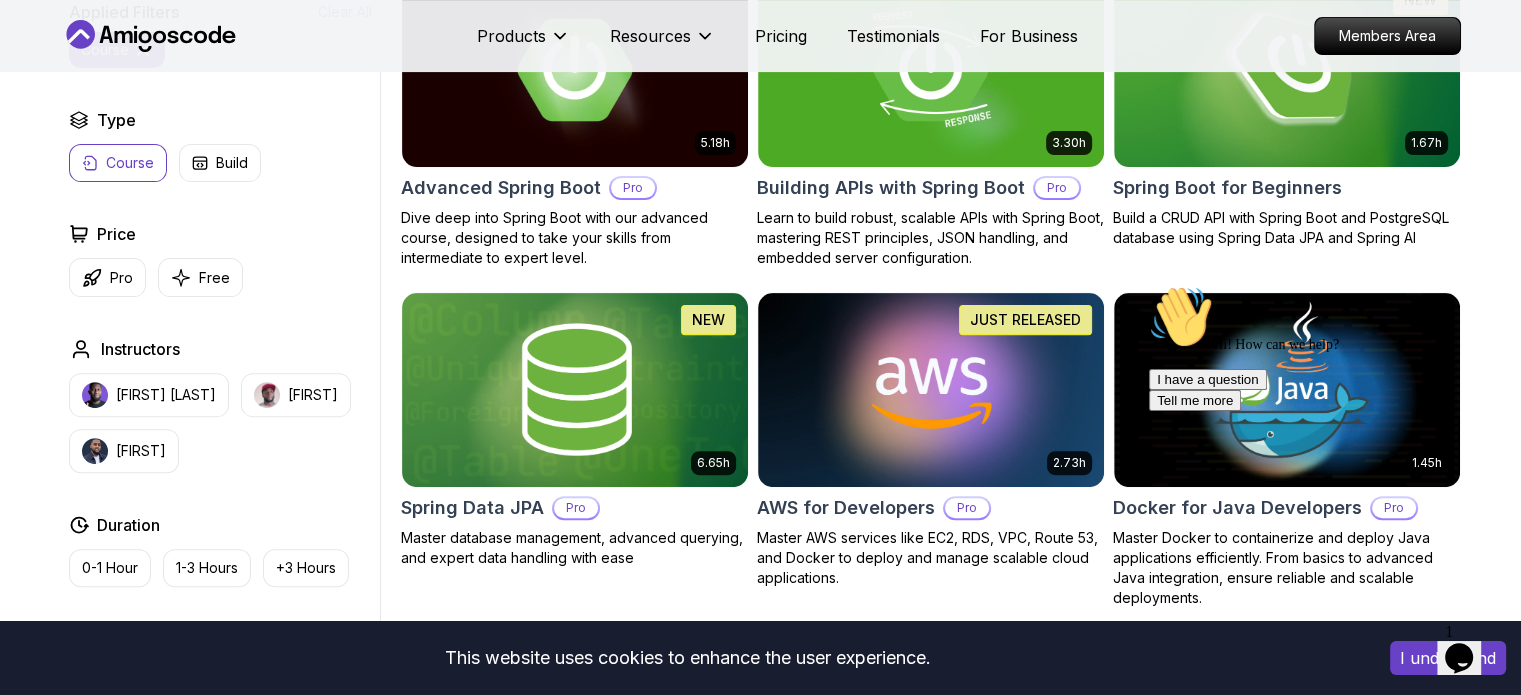 scroll, scrollTop: 700, scrollLeft: 0, axis: vertical 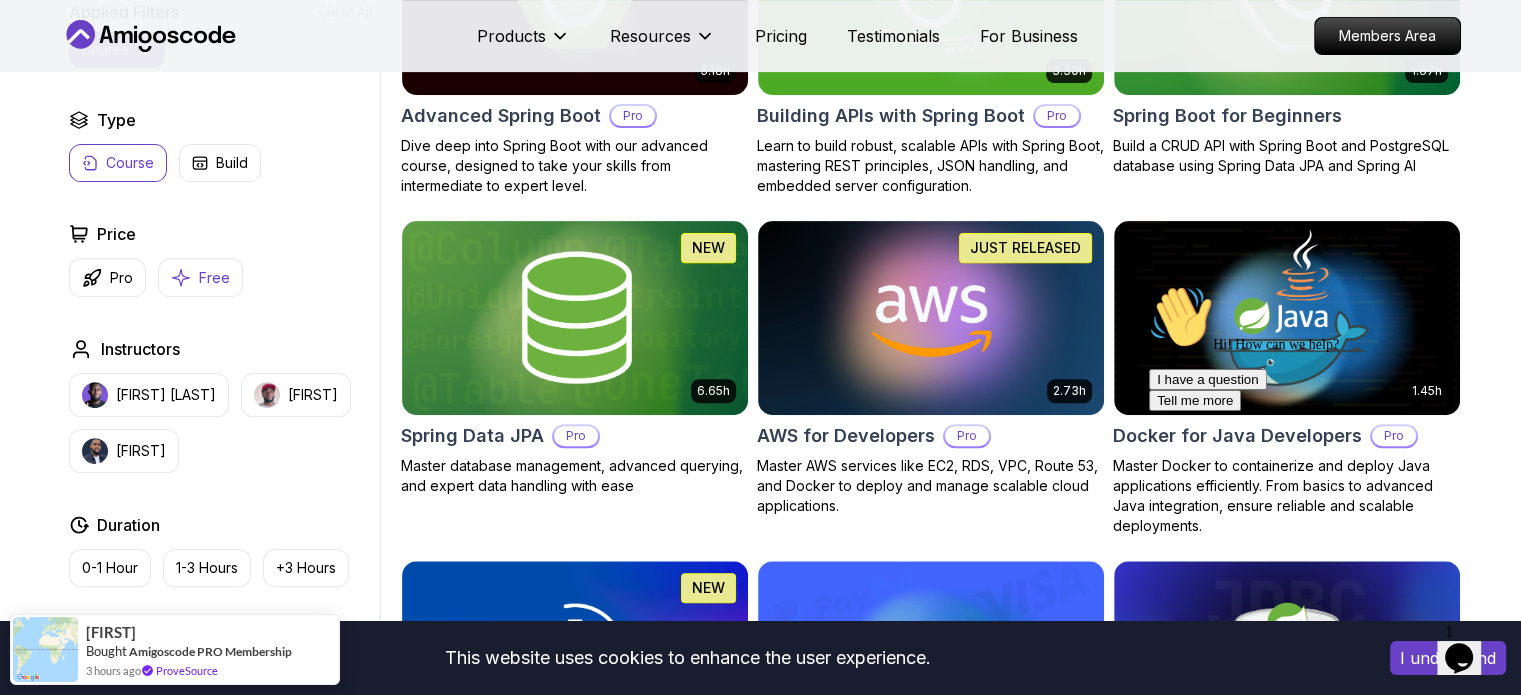 click on "Free" at bounding box center [200, 277] 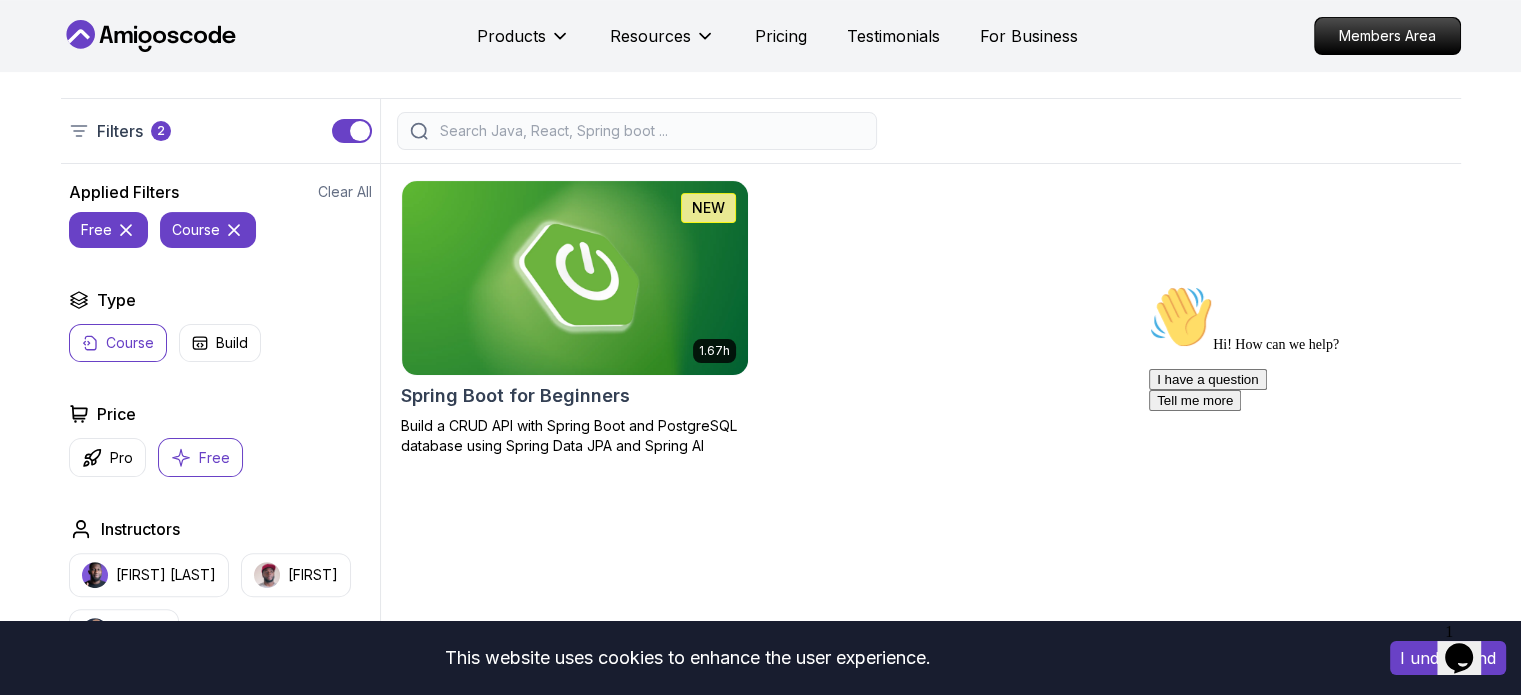 scroll, scrollTop: 400, scrollLeft: 0, axis: vertical 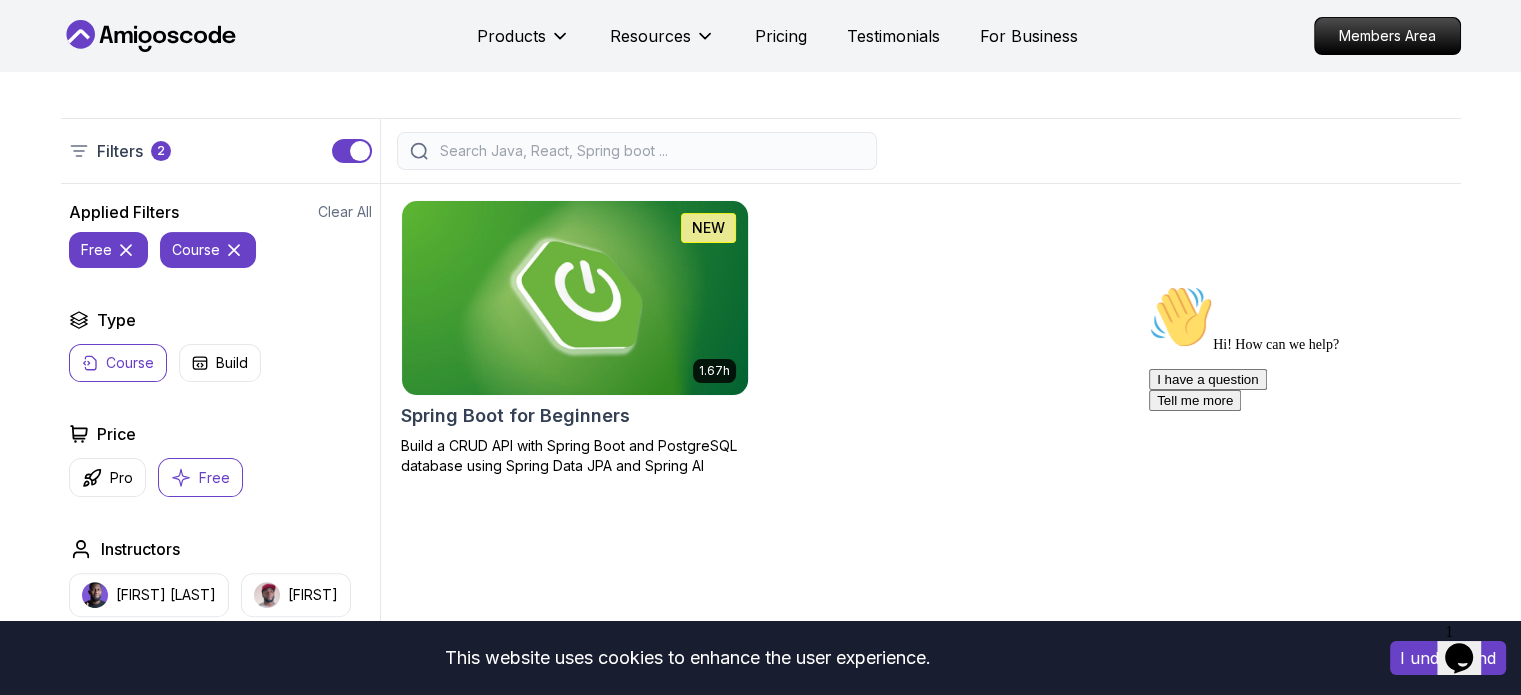 click at bounding box center [574, 297] 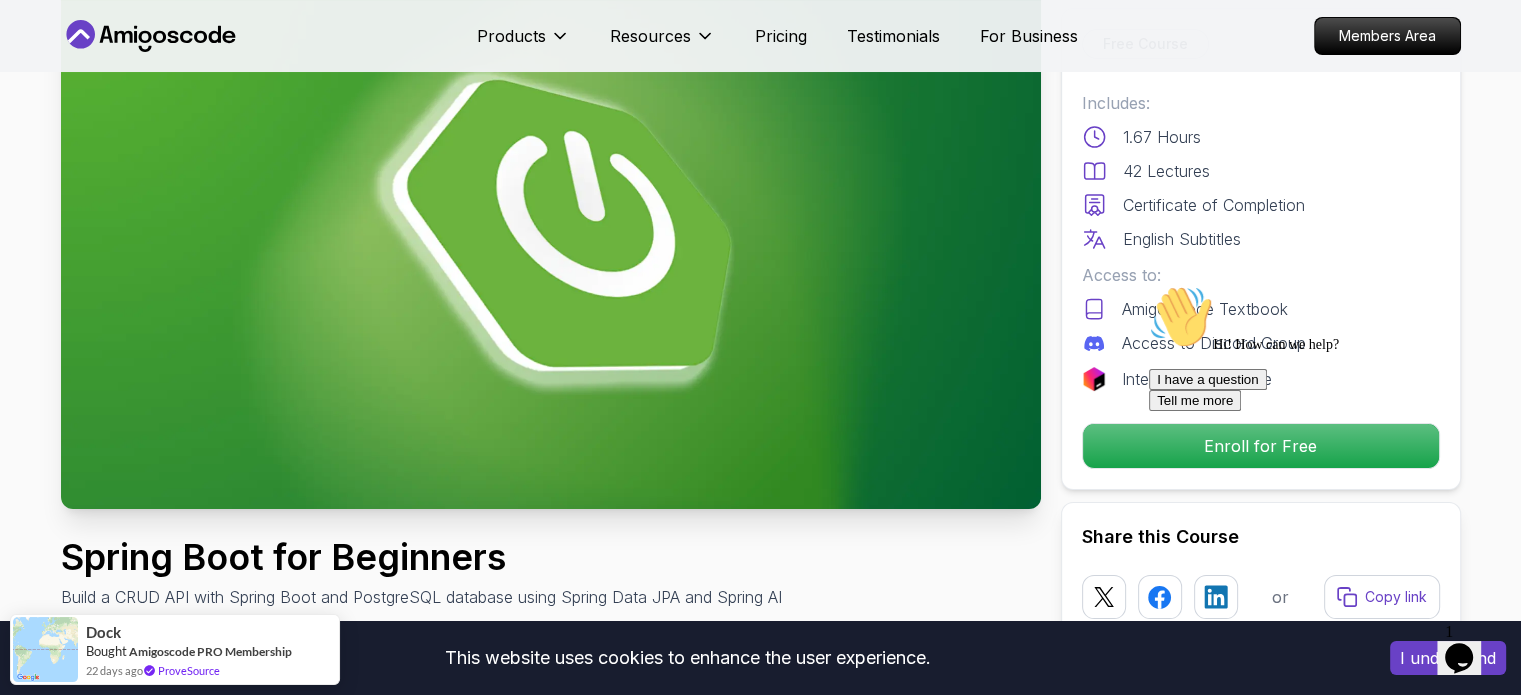 scroll, scrollTop: 200, scrollLeft: 0, axis: vertical 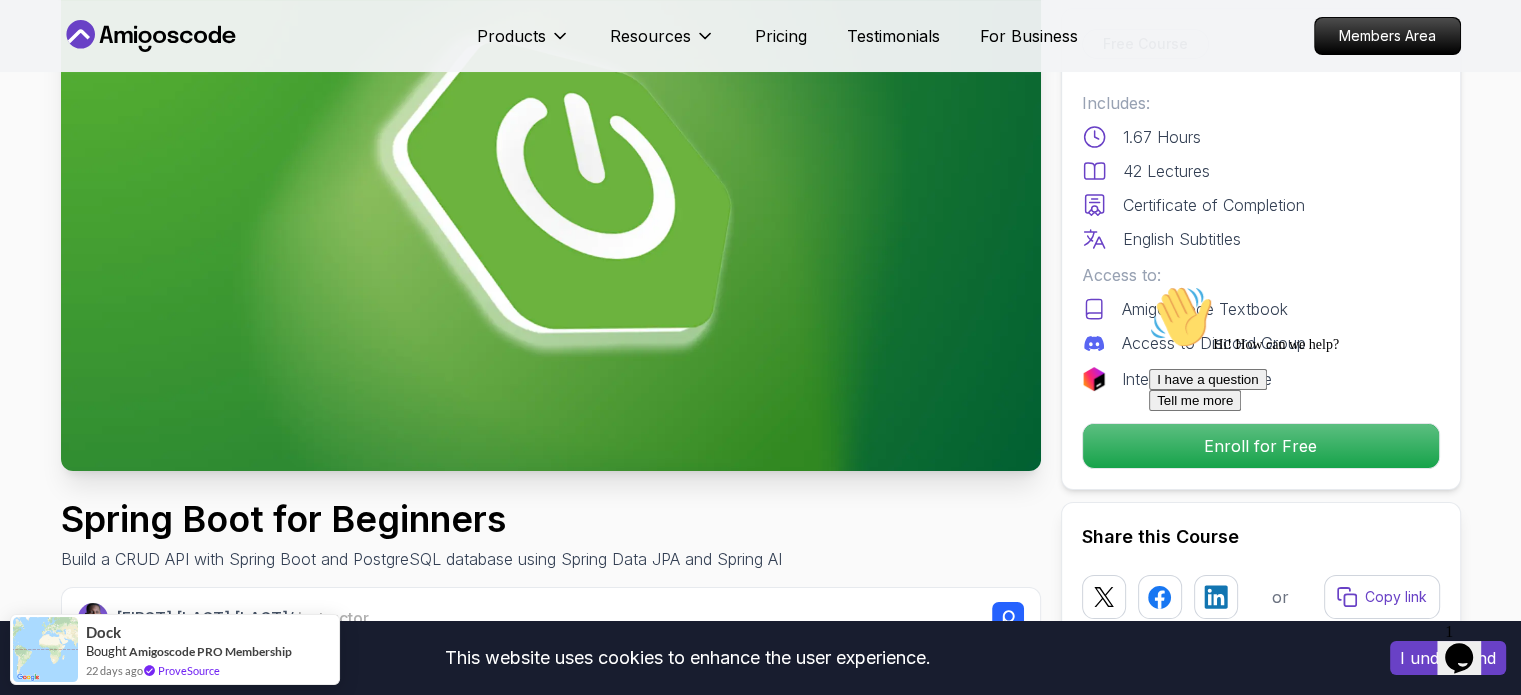 click on "Hi! How can we help? I have a question Tell me more" at bounding box center (1329, 348) 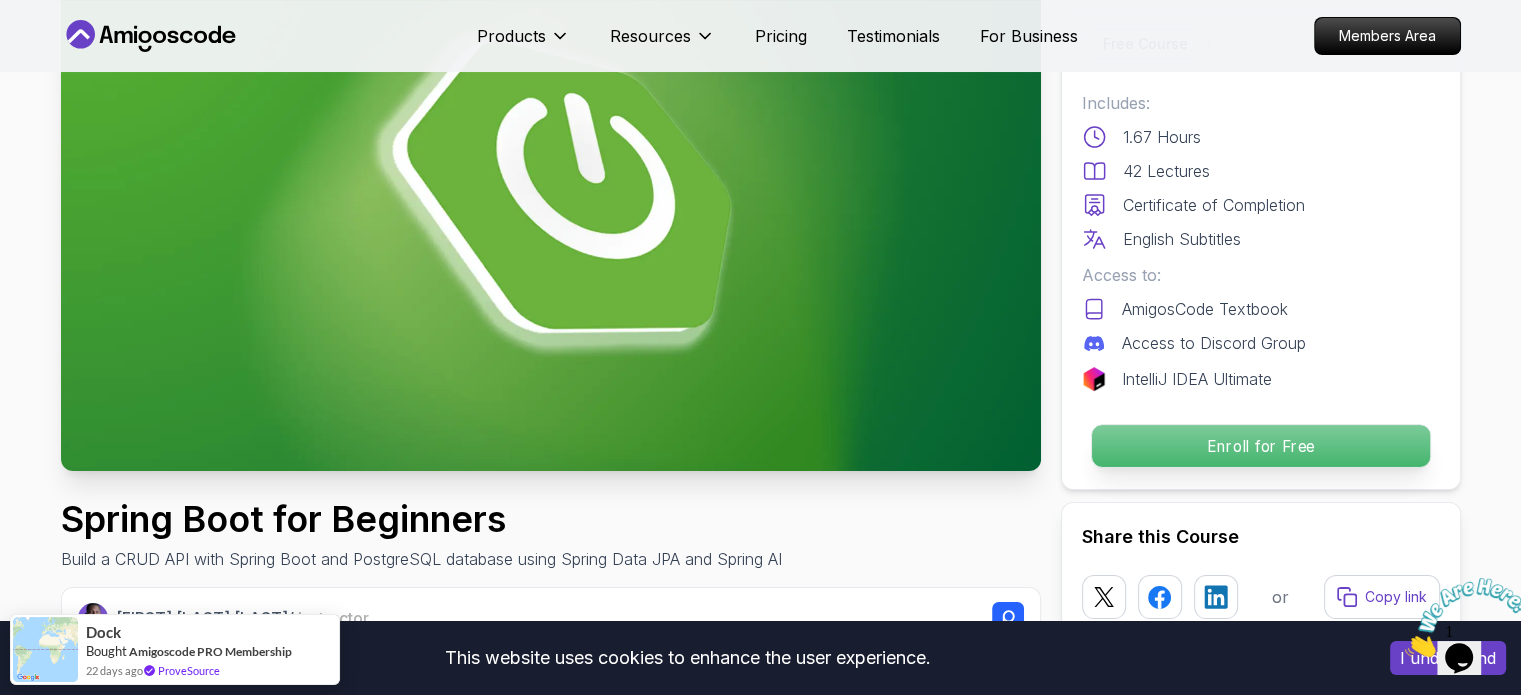 click on "Enroll for Free" at bounding box center [1260, 446] 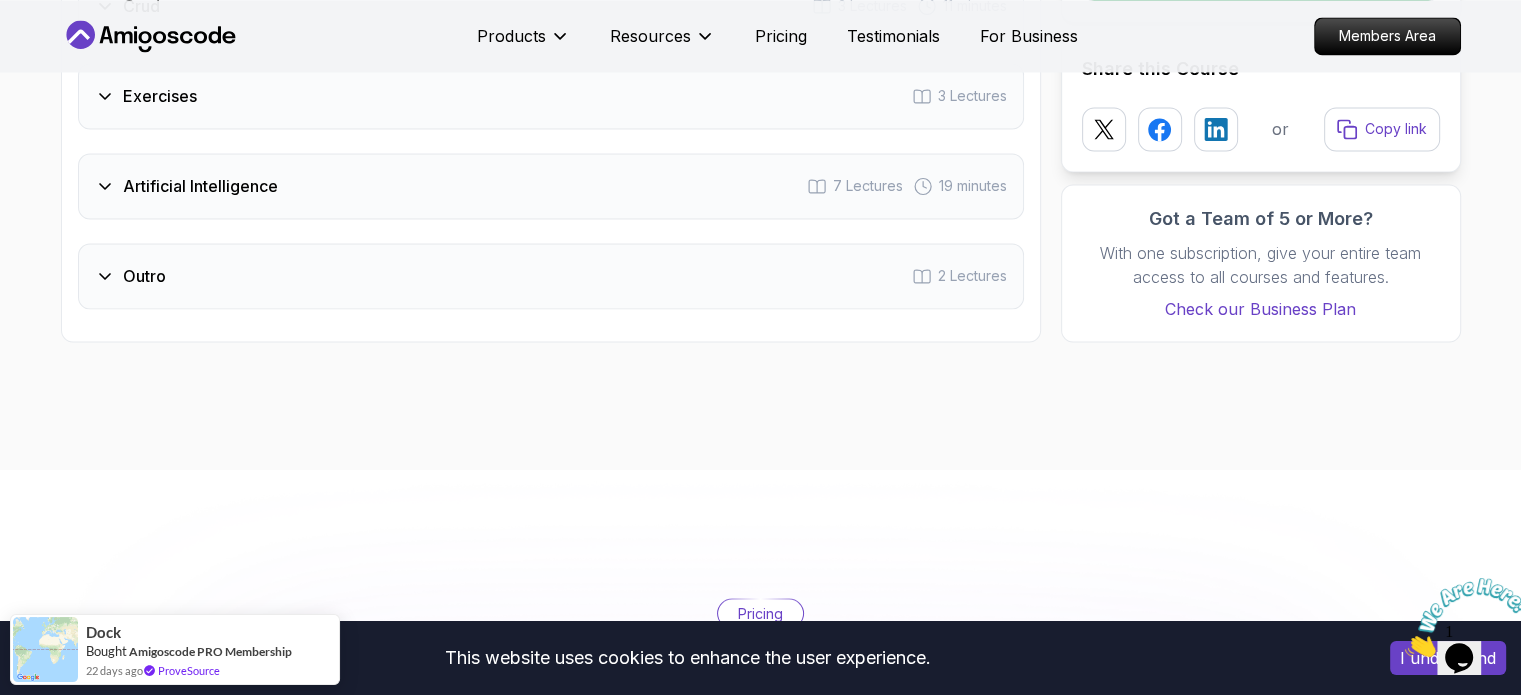 scroll, scrollTop: 3920, scrollLeft: 0, axis: vertical 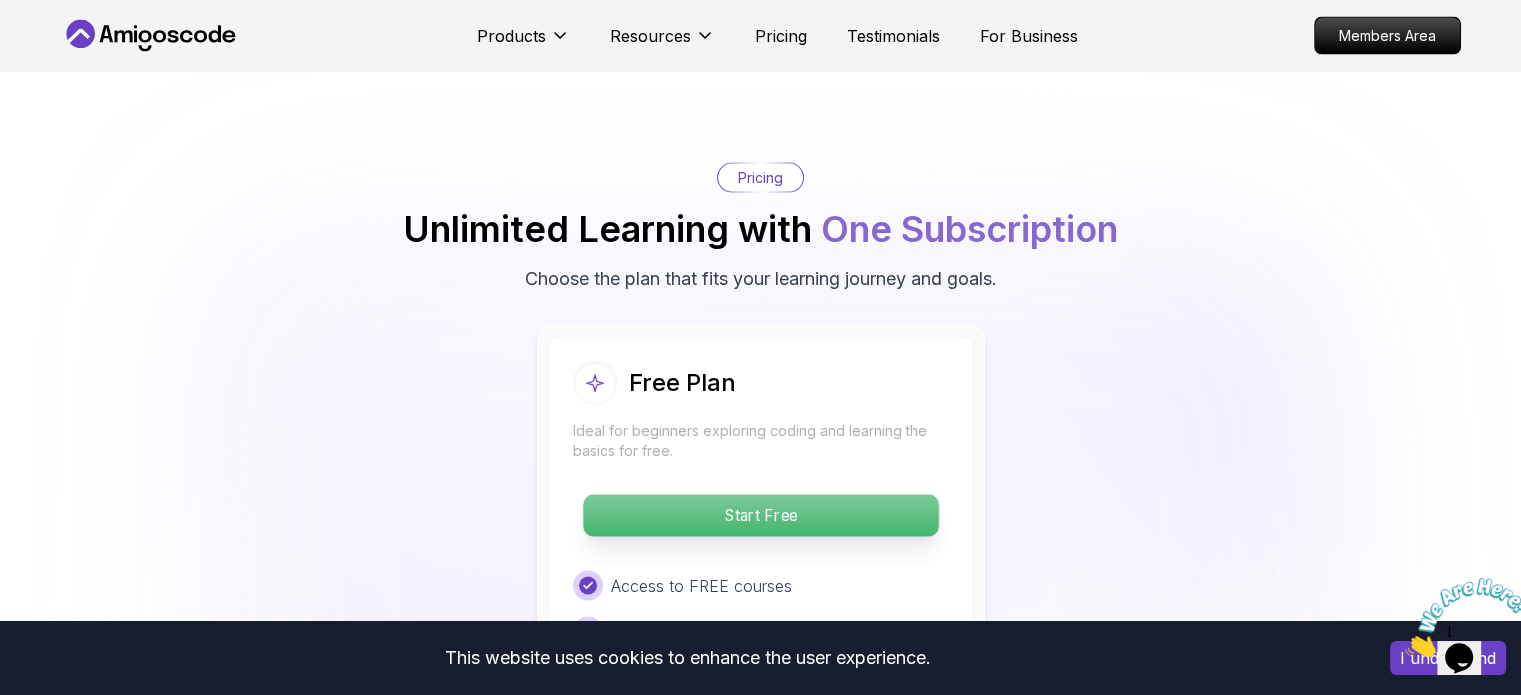 click on "Start Free" at bounding box center [760, 516] 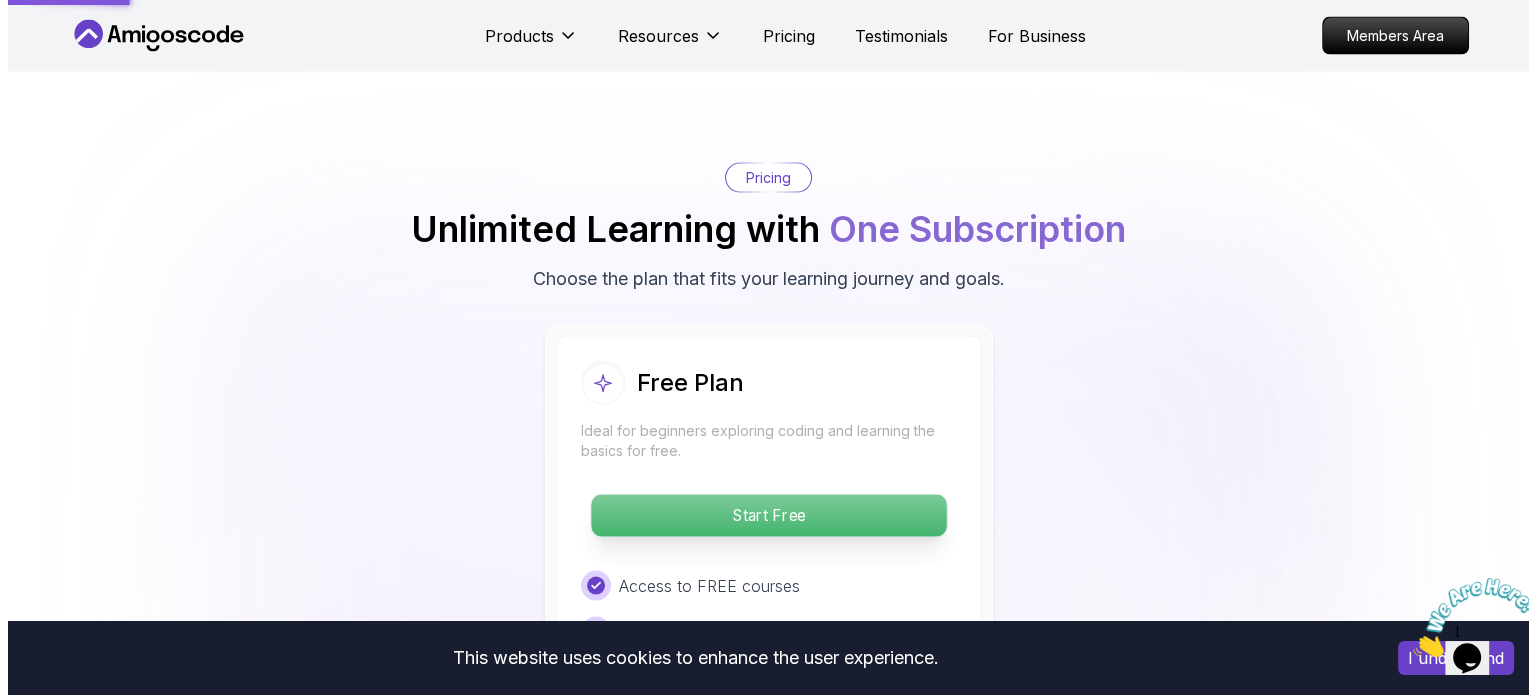 scroll, scrollTop: 0, scrollLeft: 0, axis: both 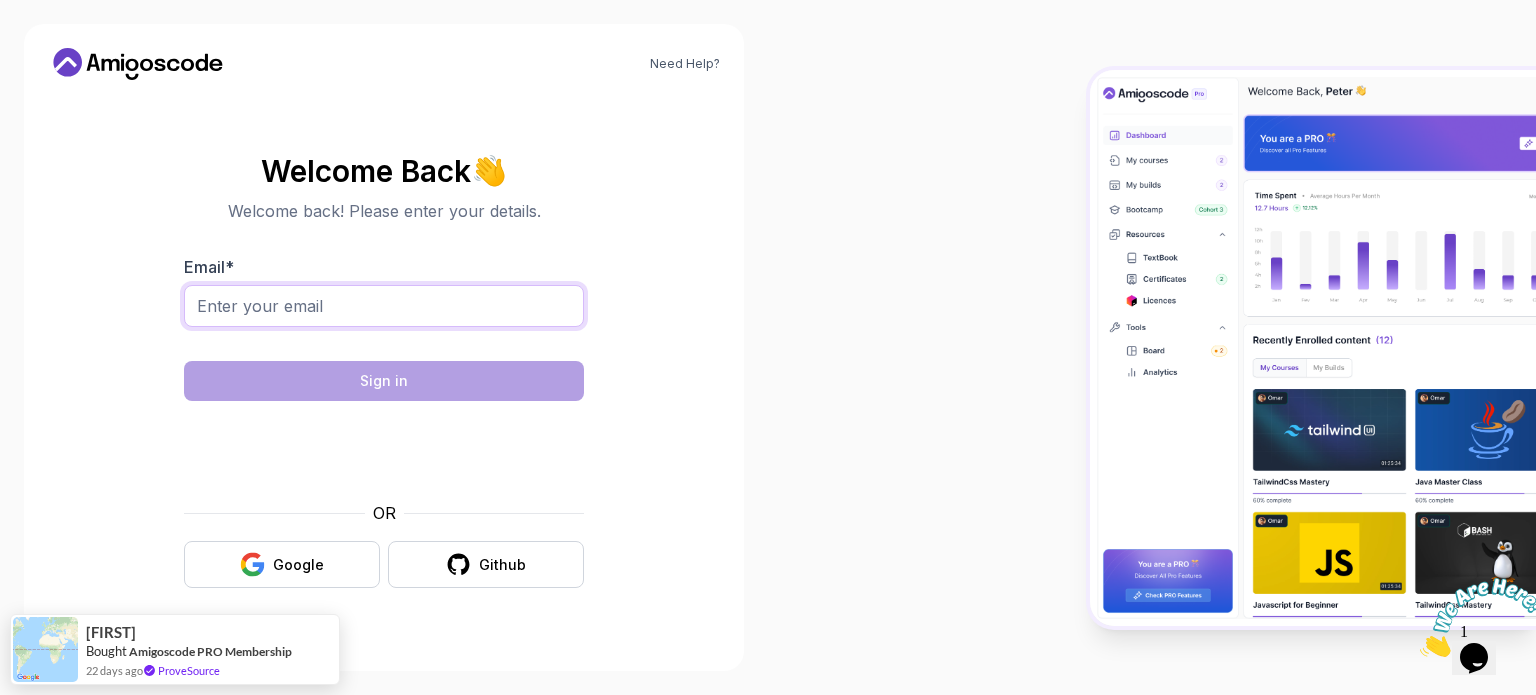 click on "Email *" at bounding box center [384, 306] 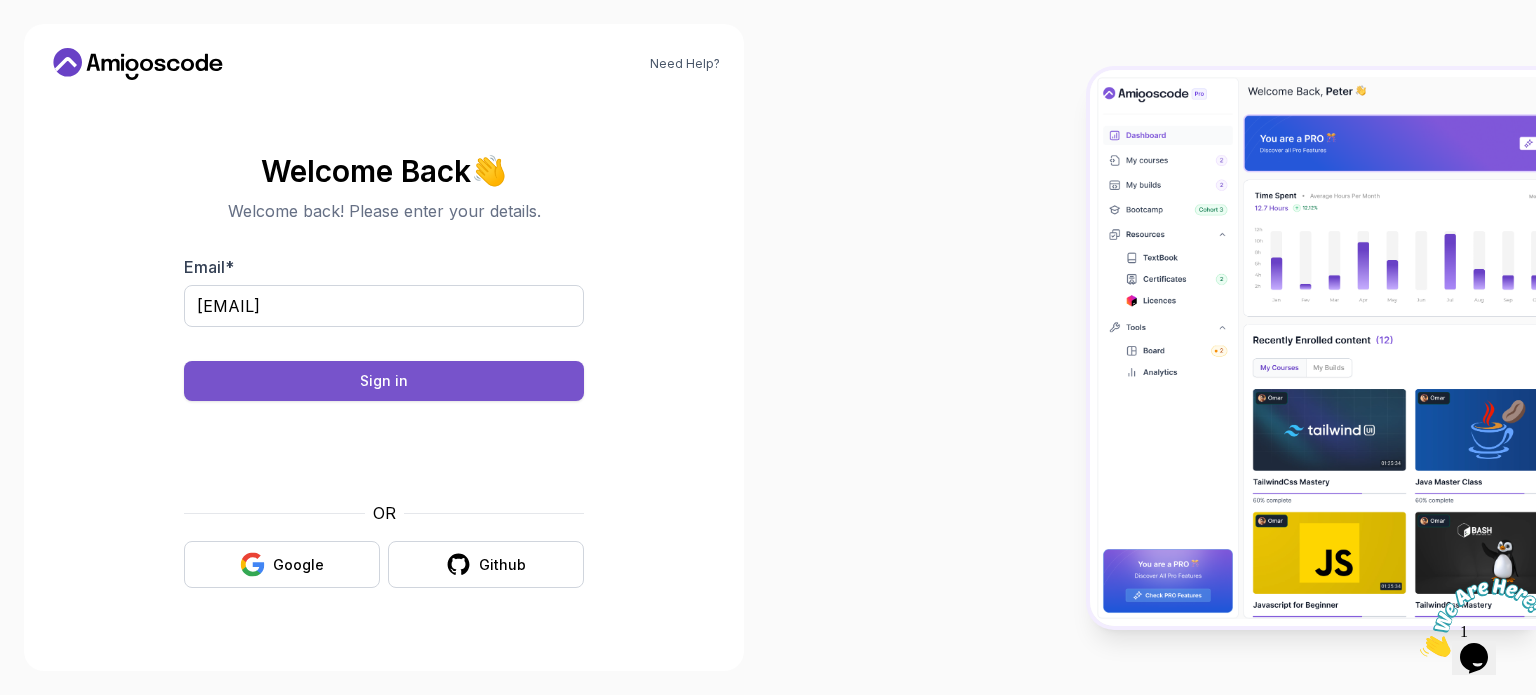 click on "Sign in" at bounding box center (384, 381) 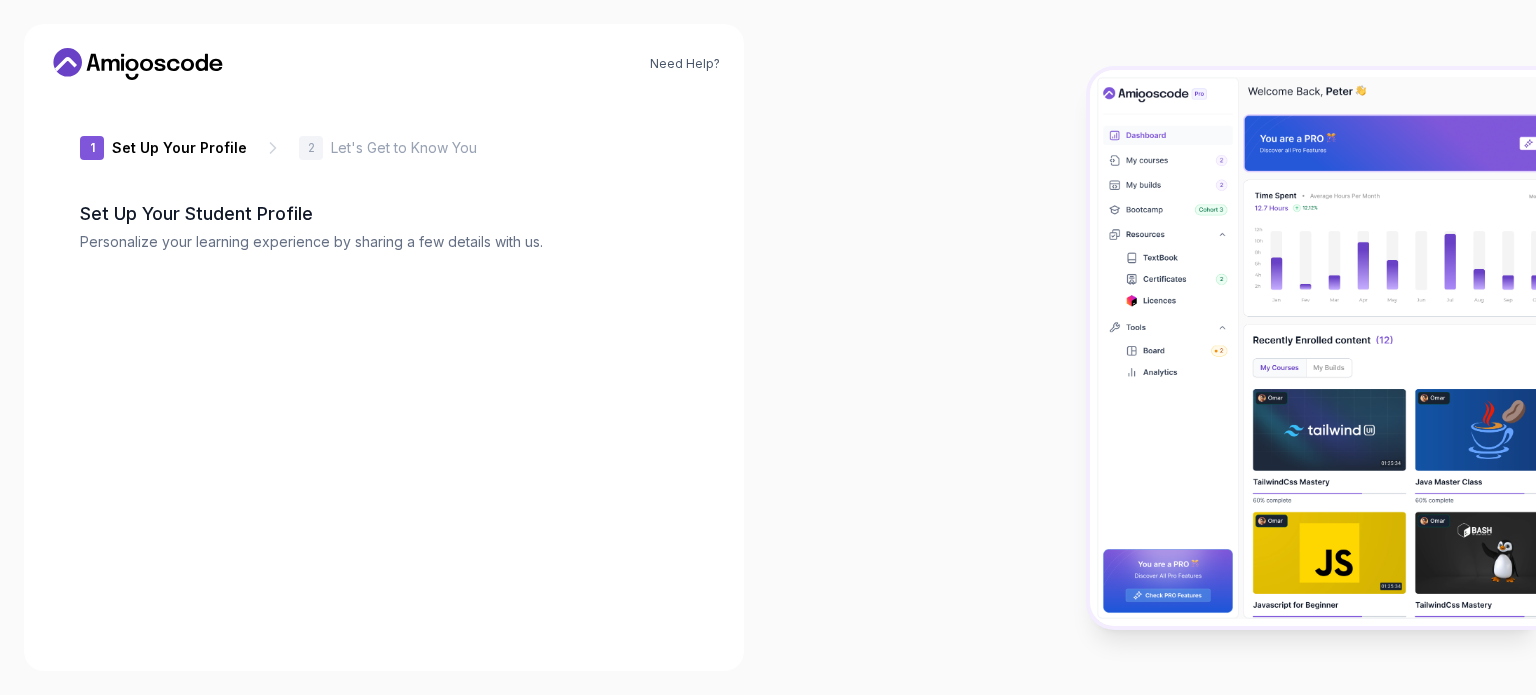 type on "[USERNAME]" 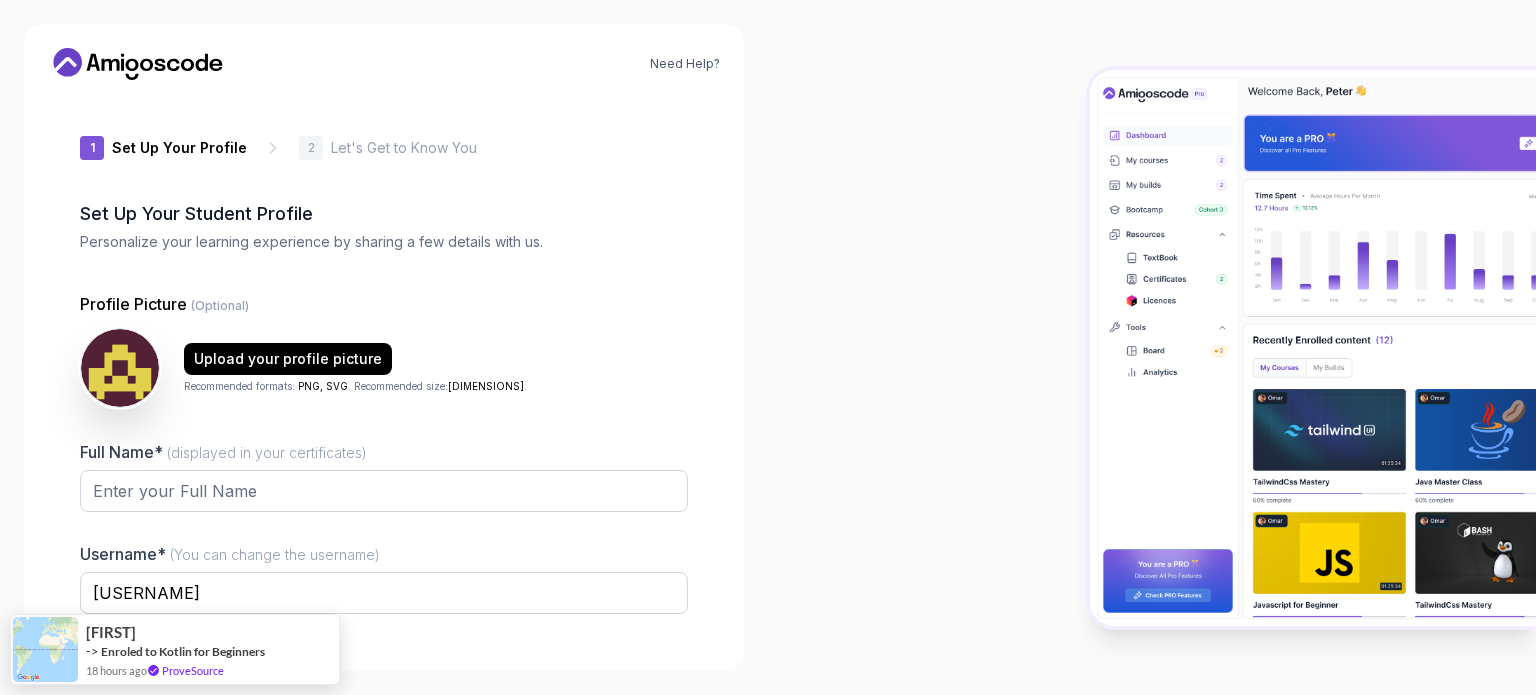 scroll, scrollTop: 0, scrollLeft: 0, axis: both 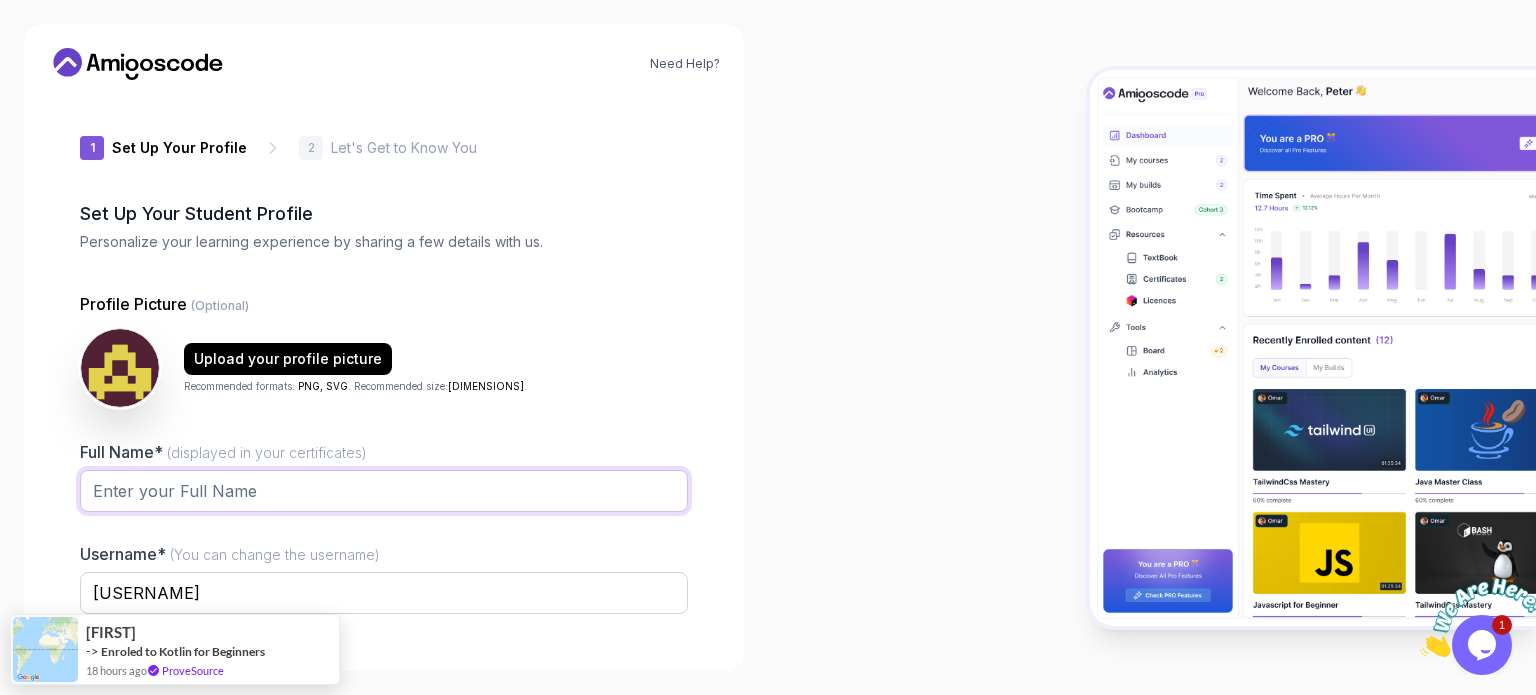 click on "Full Name*   (displayed in your certificates)" at bounding box center [384, 491] 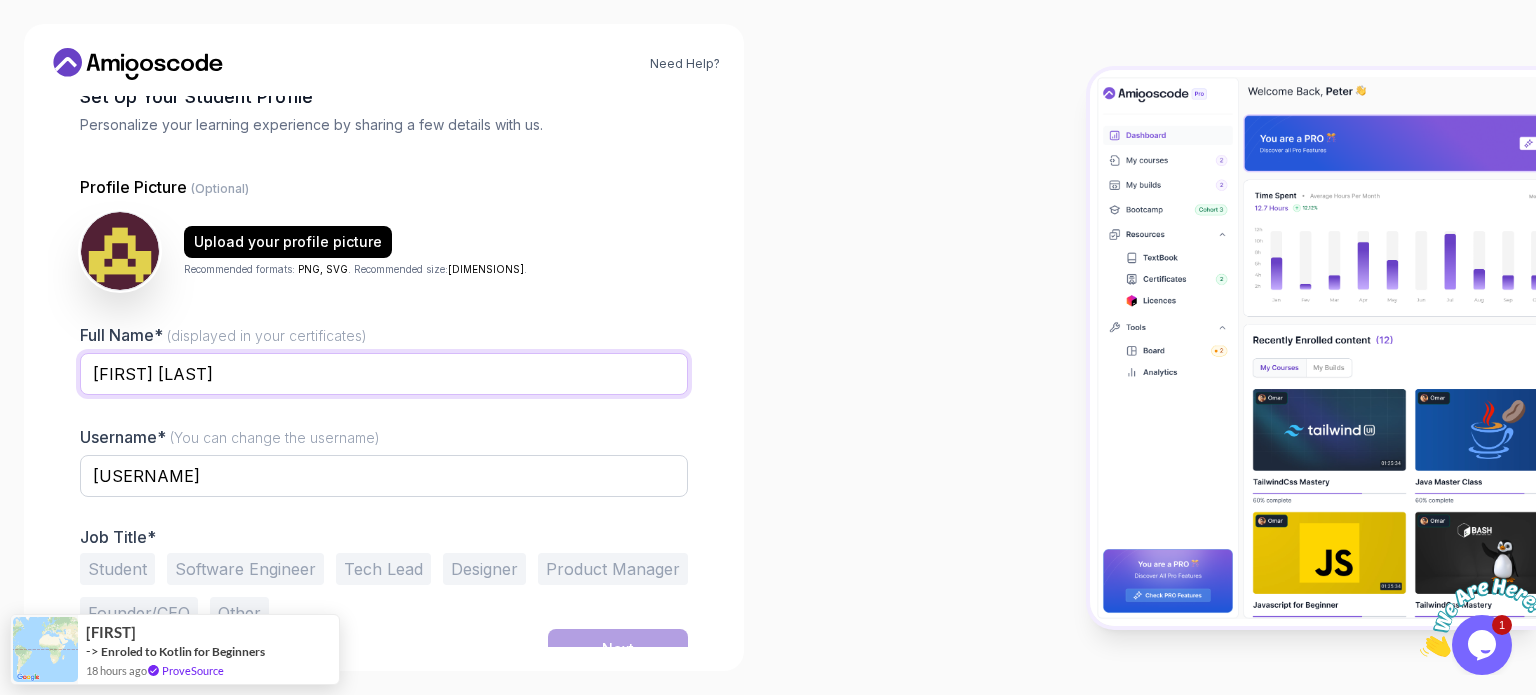 scroll, scrollTop: 138, scrollLeft: 0, axis: vertical 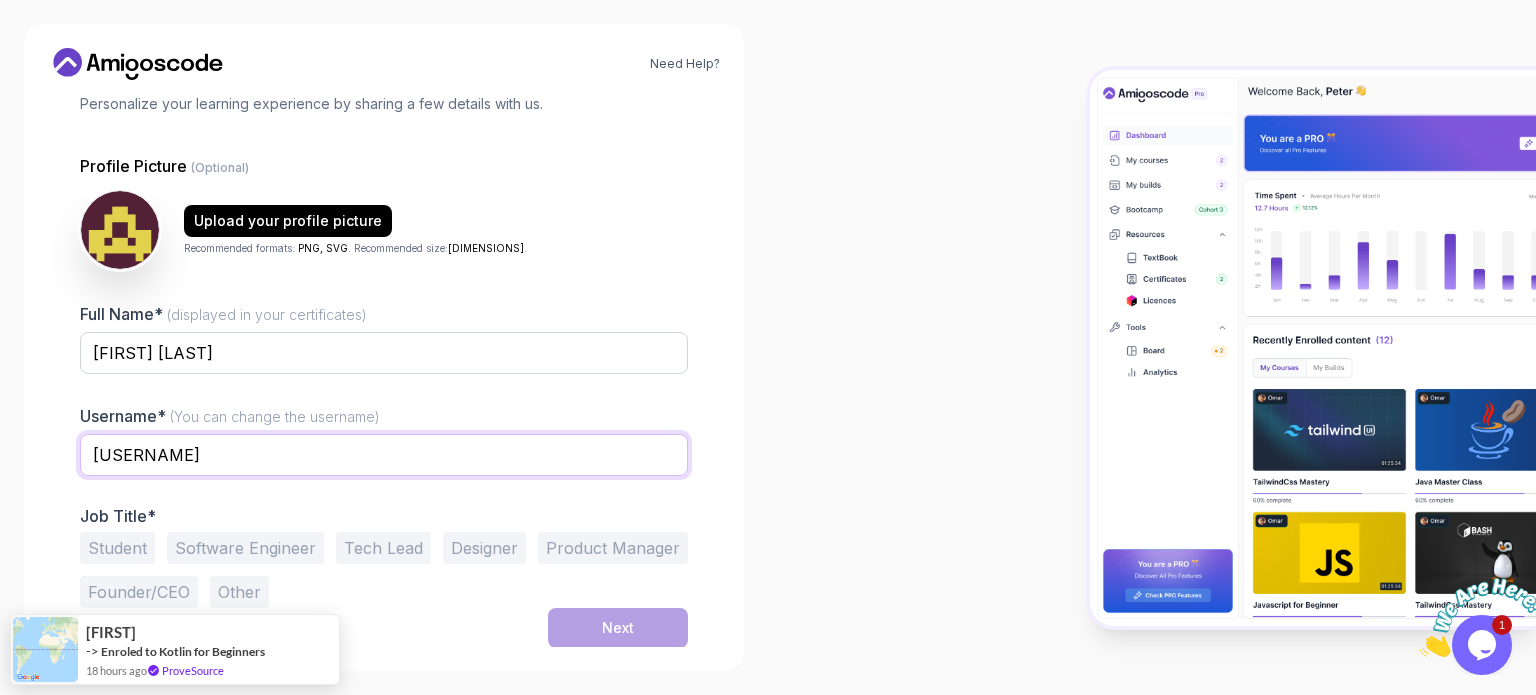 click on "jollydeer94b3b" at bounding box center (384, 455) 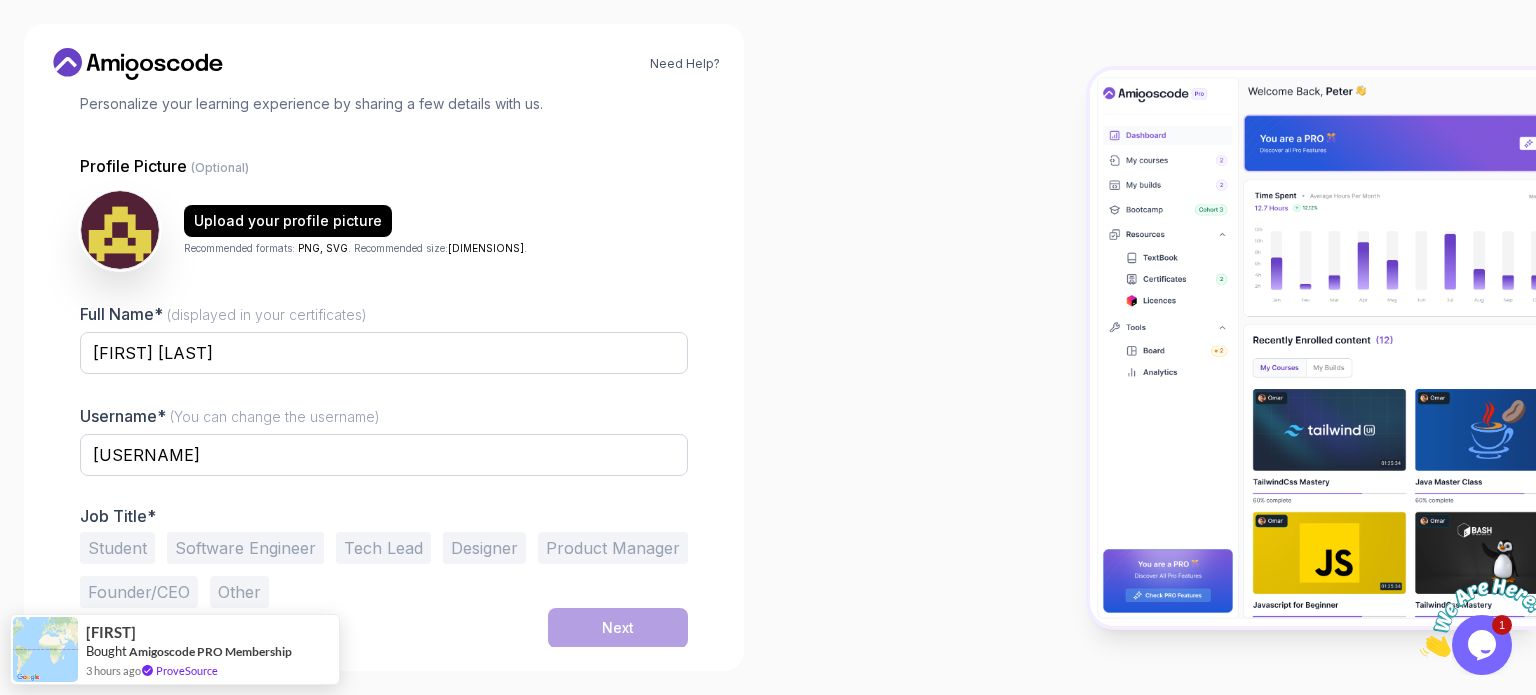 click on "Need Help? 1 Set Up Your Profile 1 Set Up Your Profile 2 Let's Get to Know You Set Up Your Student Profile Personalize your learning experience by sharing a few details with us. Profile Picture   (Optional) Upload your profile picture Recommended formats:   PNG, SVG . Recommended size:  82px x 82px . Full Name*   (displayed in your certificates) Abhishek Kumar Username*   (You can change the username) abhishek Job Title* Student Software Engineer Tech Lead Designer Product Manager Founder/CEO Other Next" at bounding box center [384, 347] 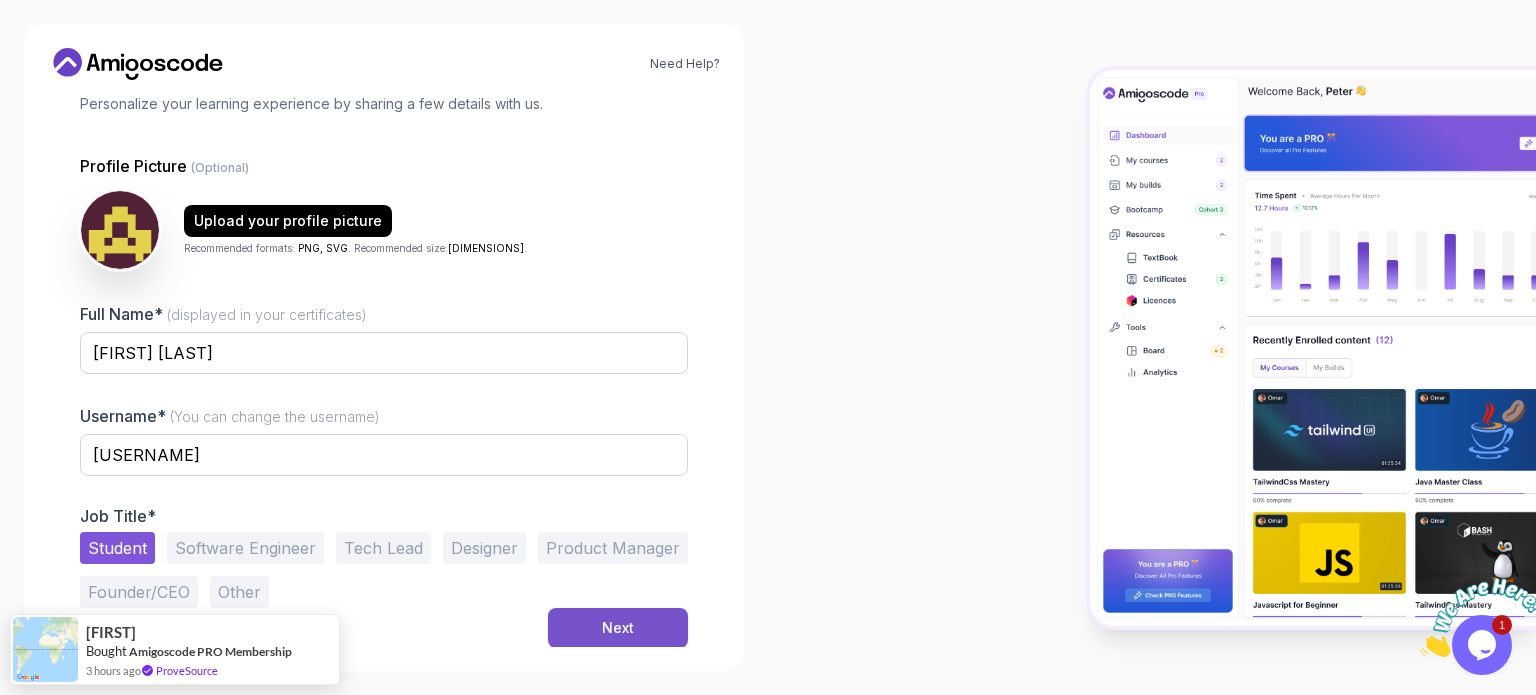click on "Next" at bounding box center [618, 628] 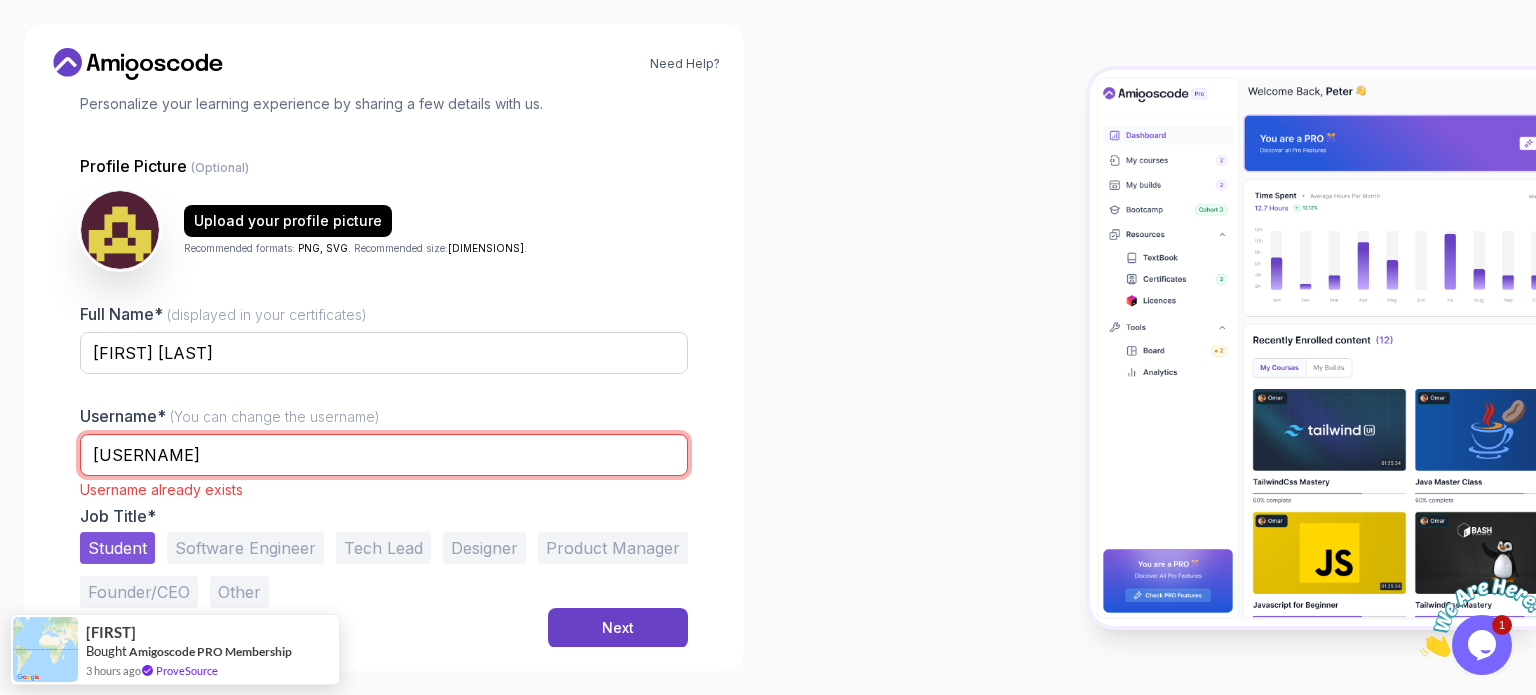 click on "abhishek" at bounding box center [384, 455] 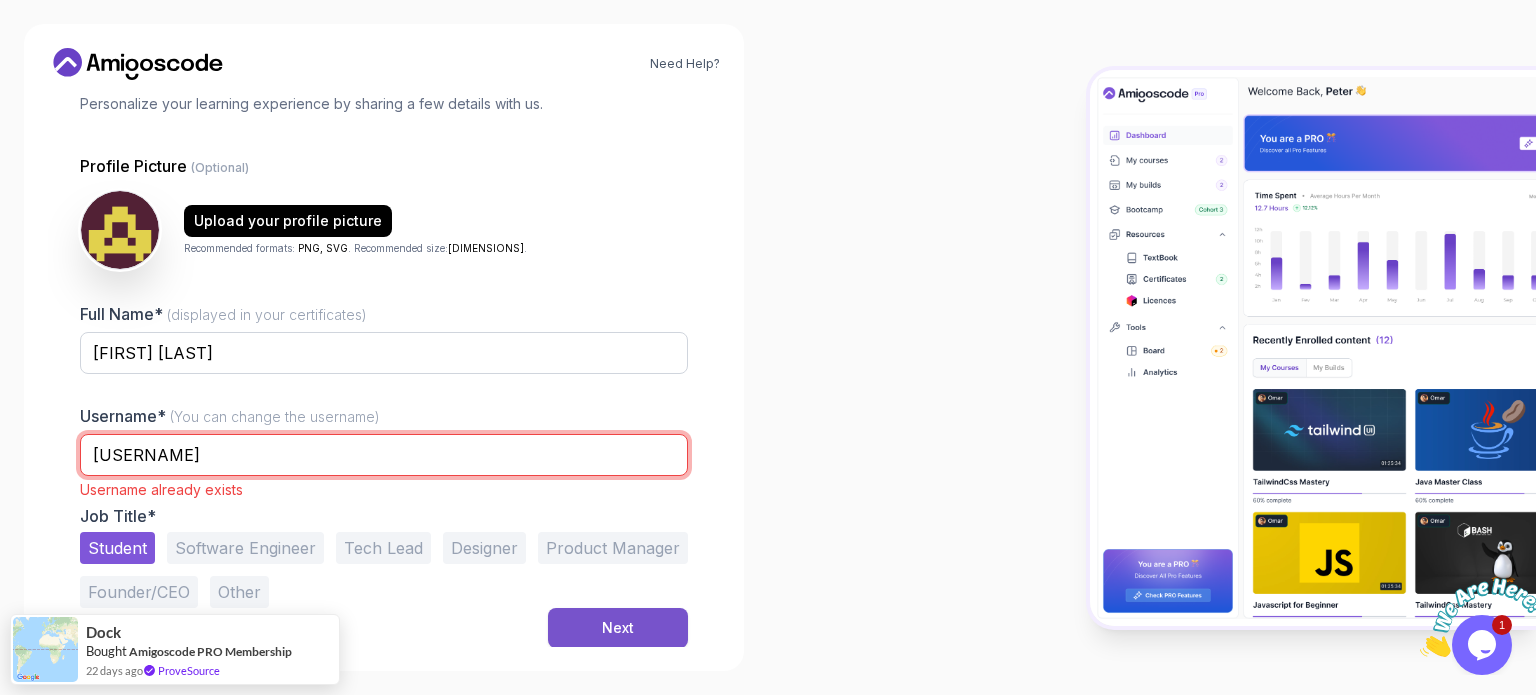 type on "abhishek_kumar" 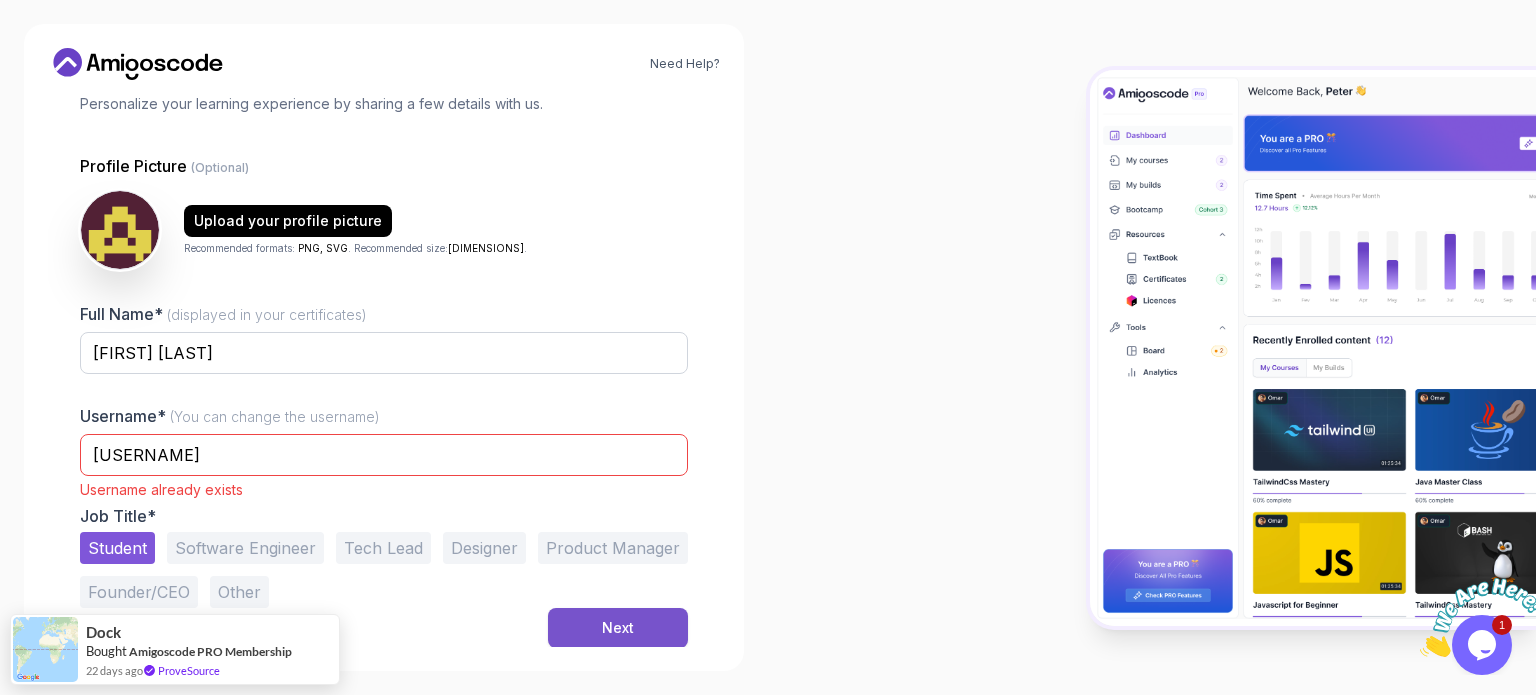 click on "Next" at bounding box center (618, 628) 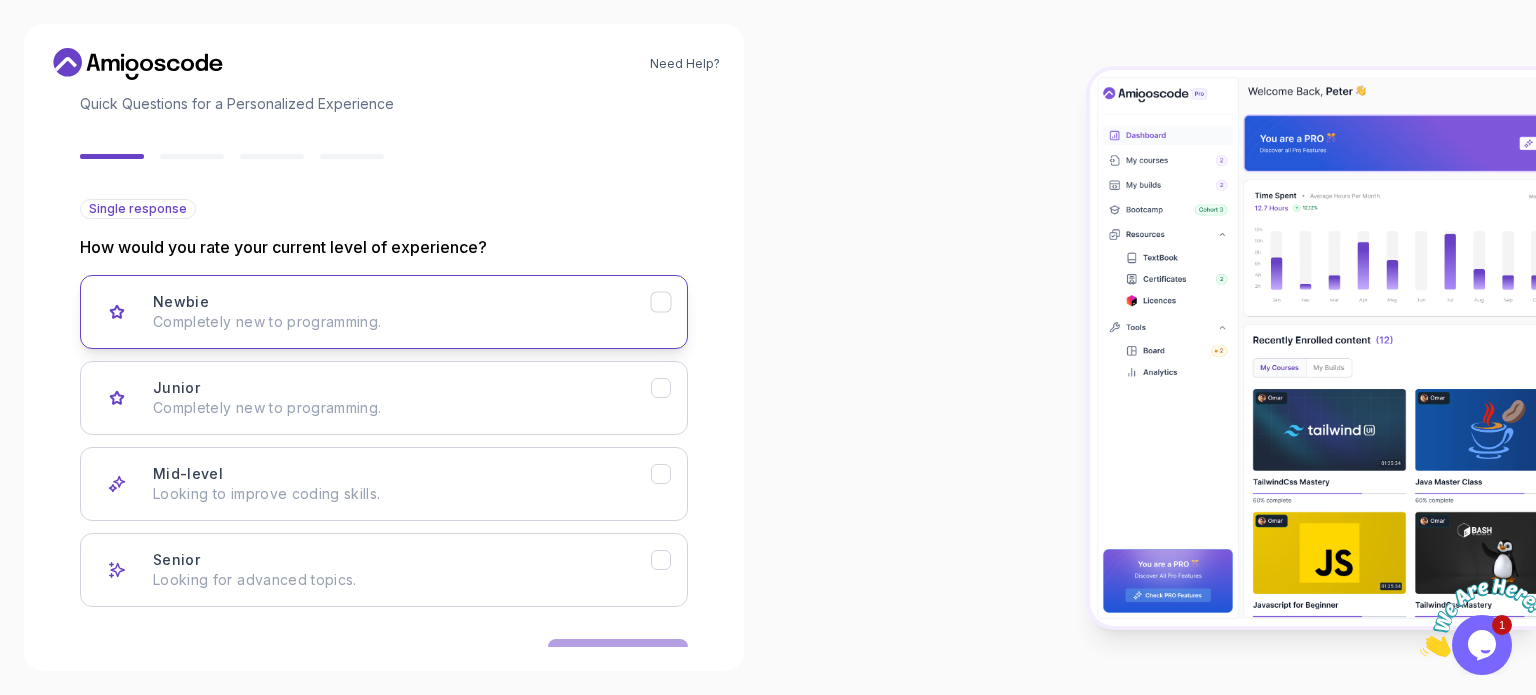 click on "Completely new to programming." at bounding box center [402, 322] 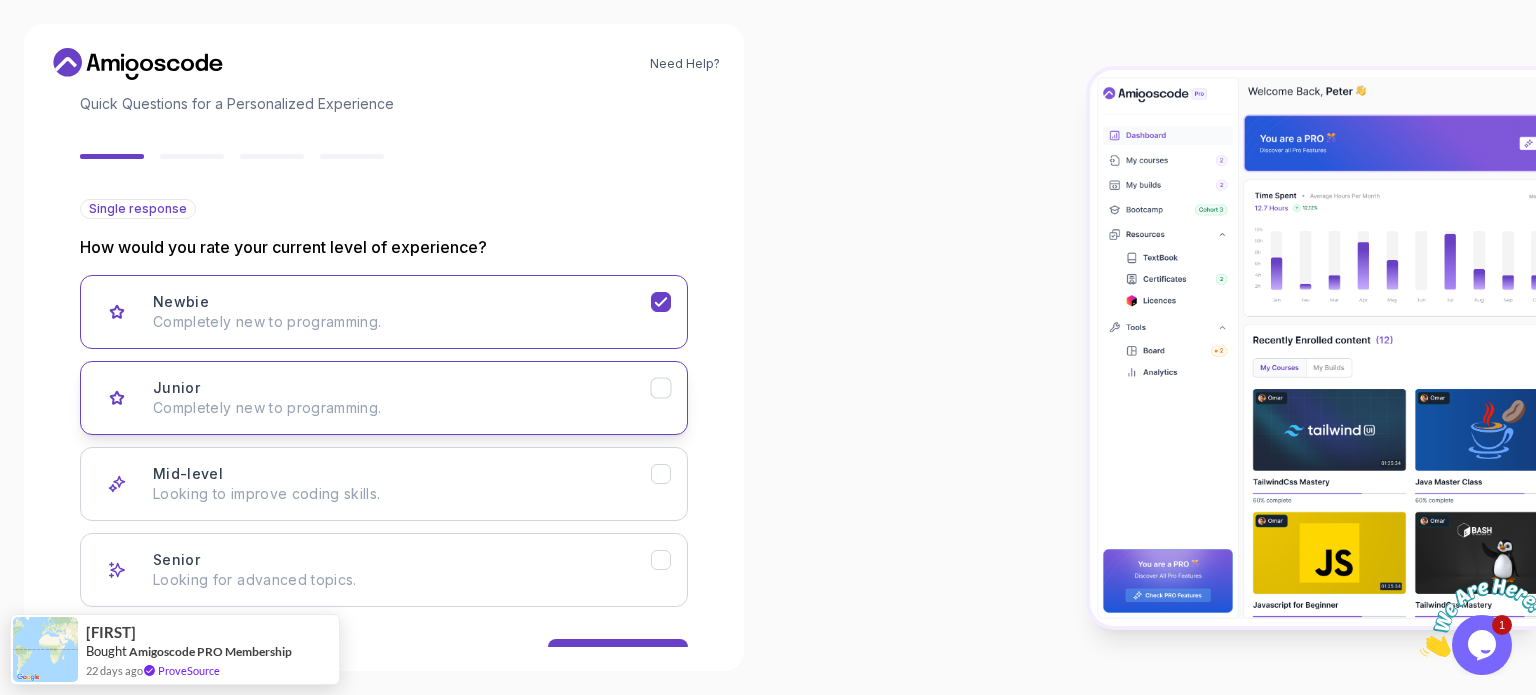 click on "Completely new to programming." at bounding box center (402, 408) 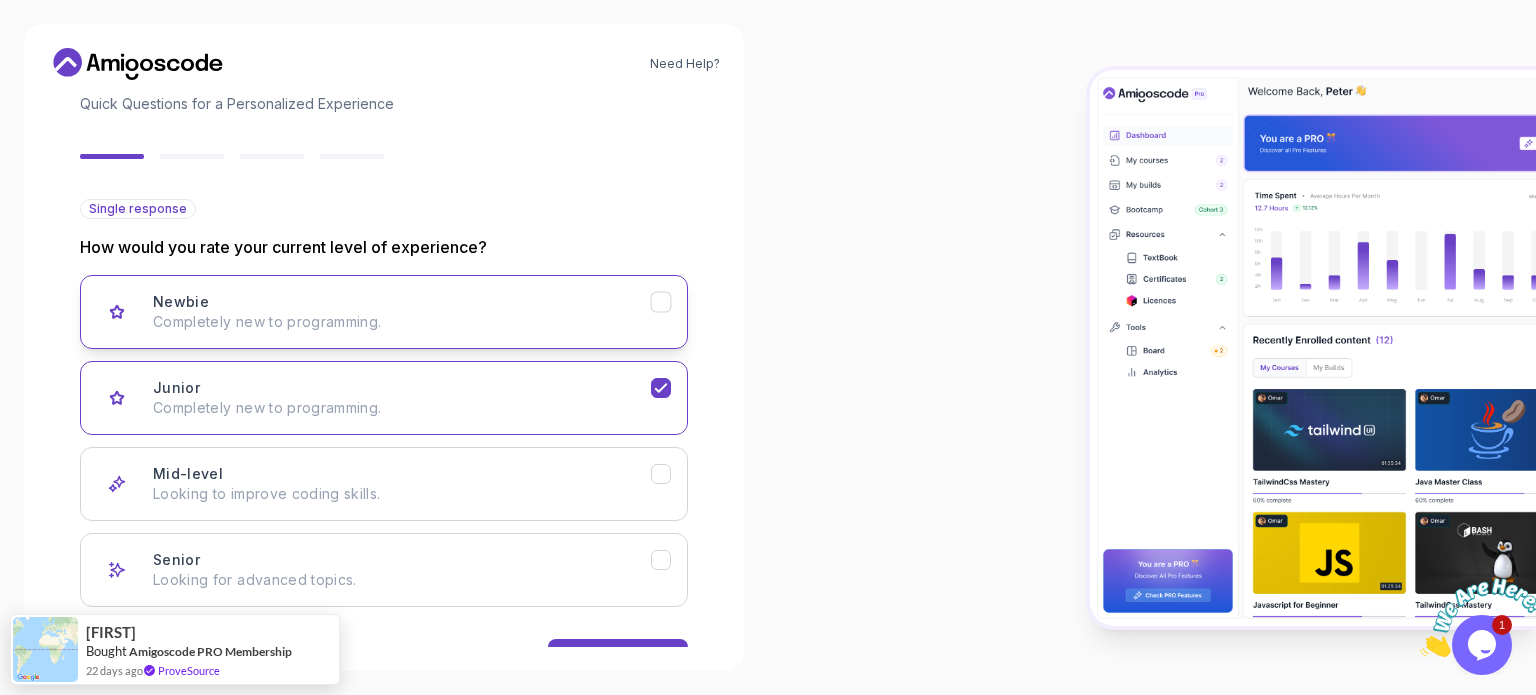 click on "Completely new to programming." at bounding box center [402, 322] 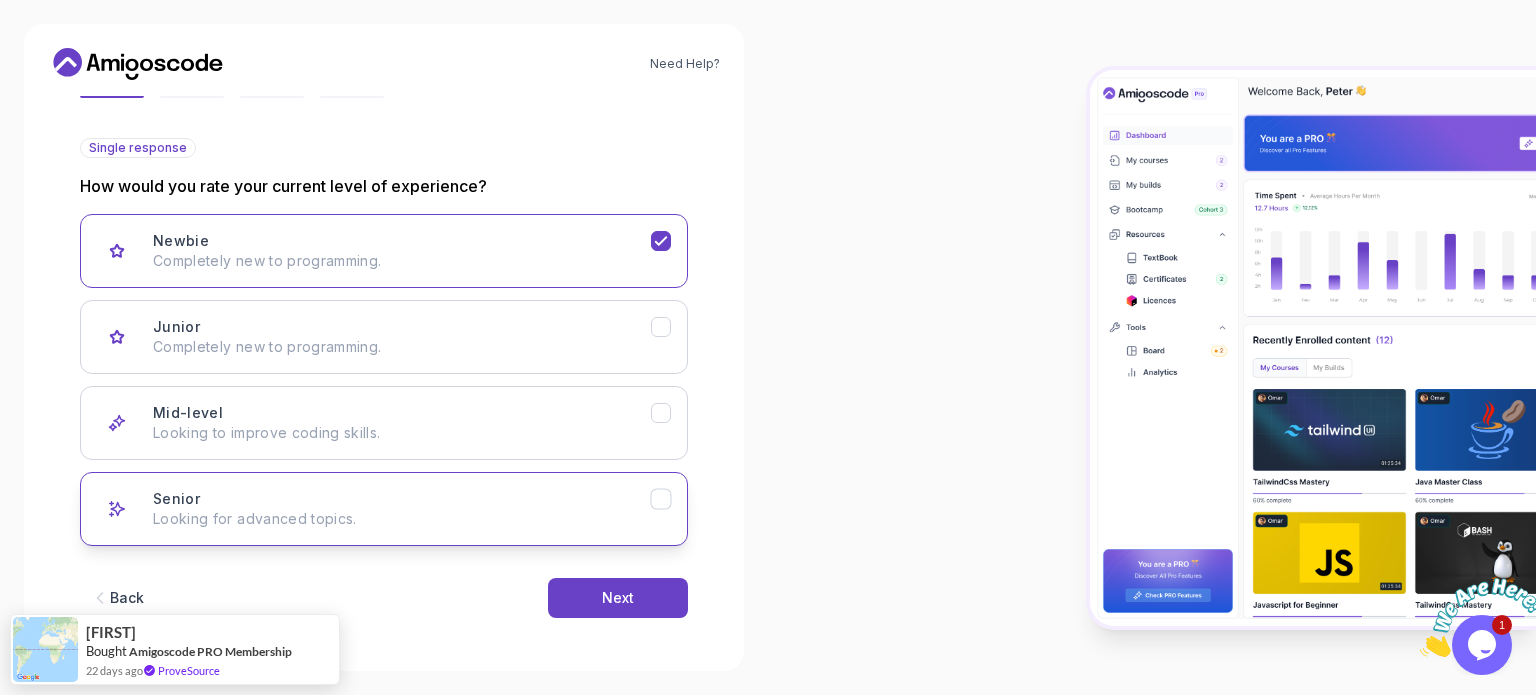 scroll, scrollTop: 200, scrollLeft: 0, axis: vertical 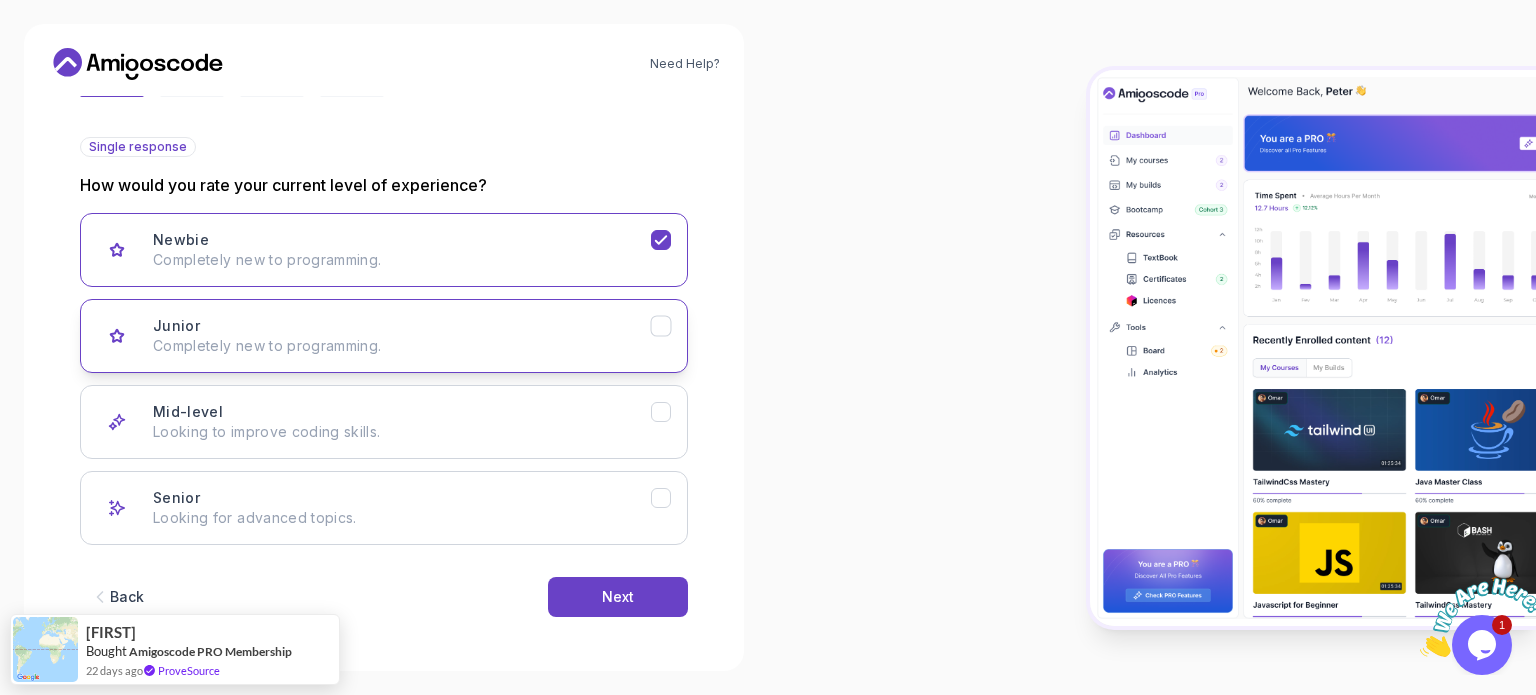 click on "Completely new to programming." at bounding box center (402, 346) 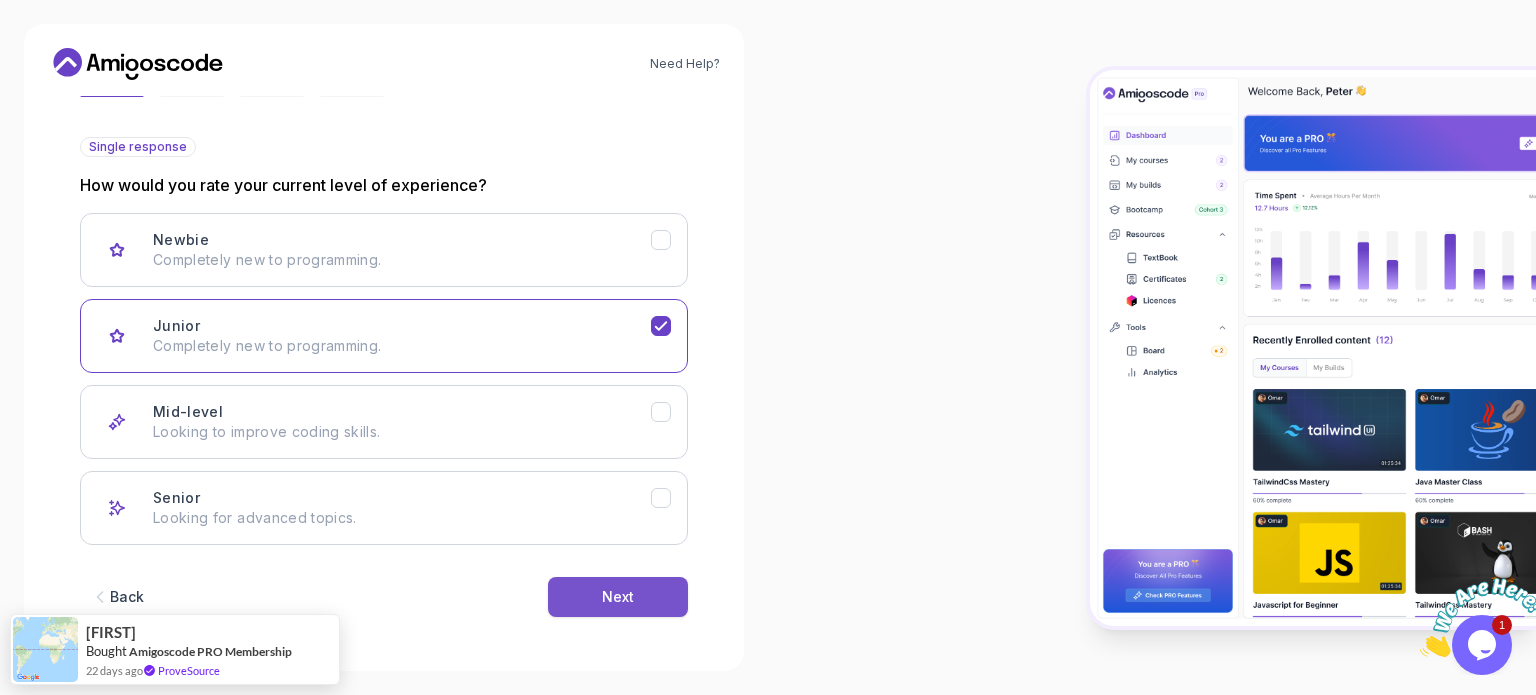 click on "Next" at bounding box center (618, 597) 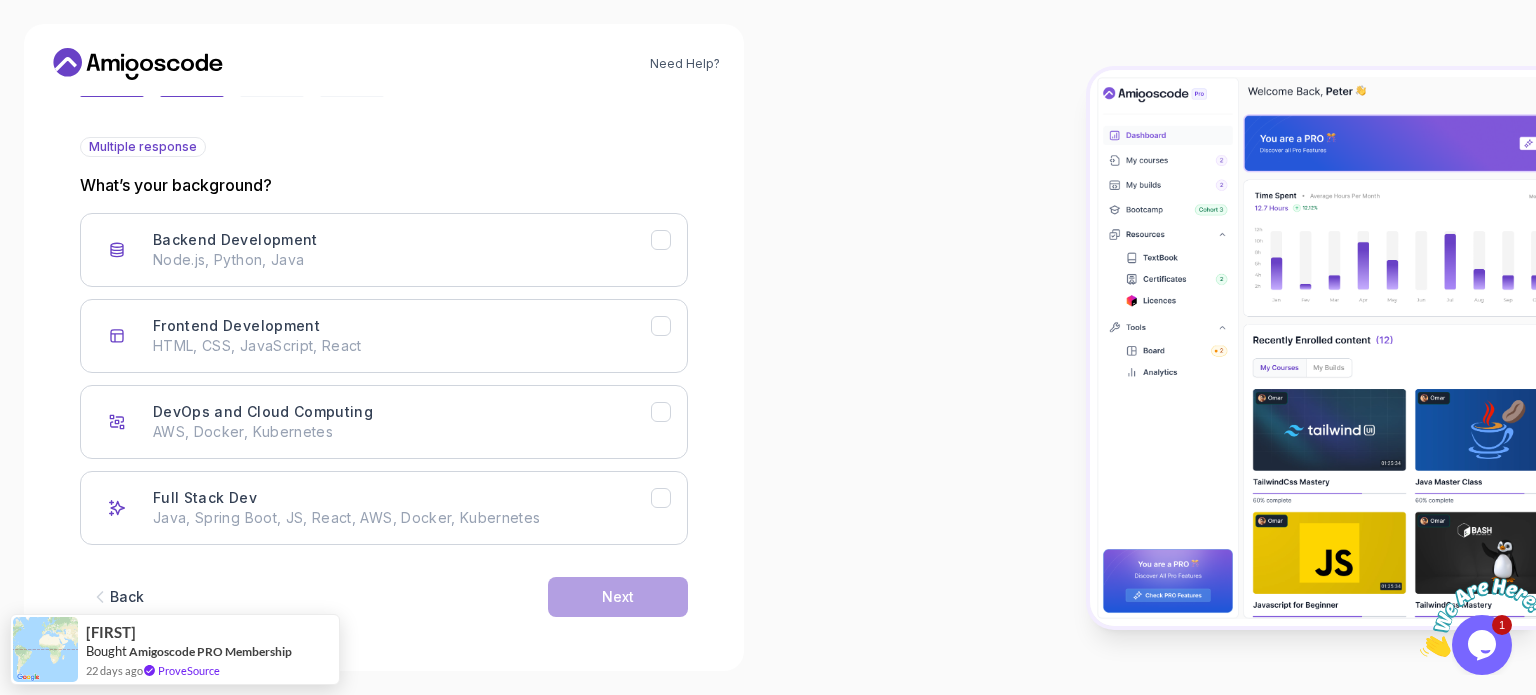 click on "Back" at bounding box center [117, 597] 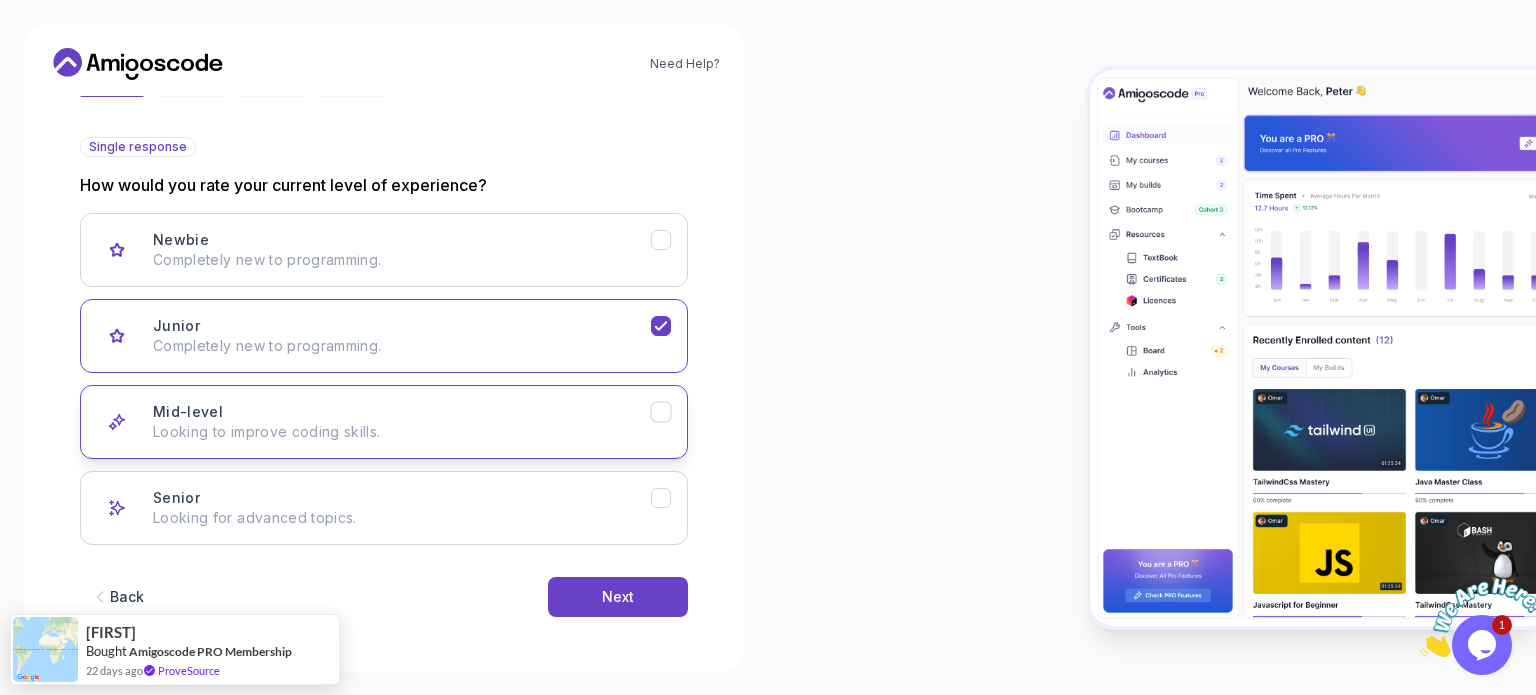 click on "Looking to improve coding skills." at bounding box center [402, 432] 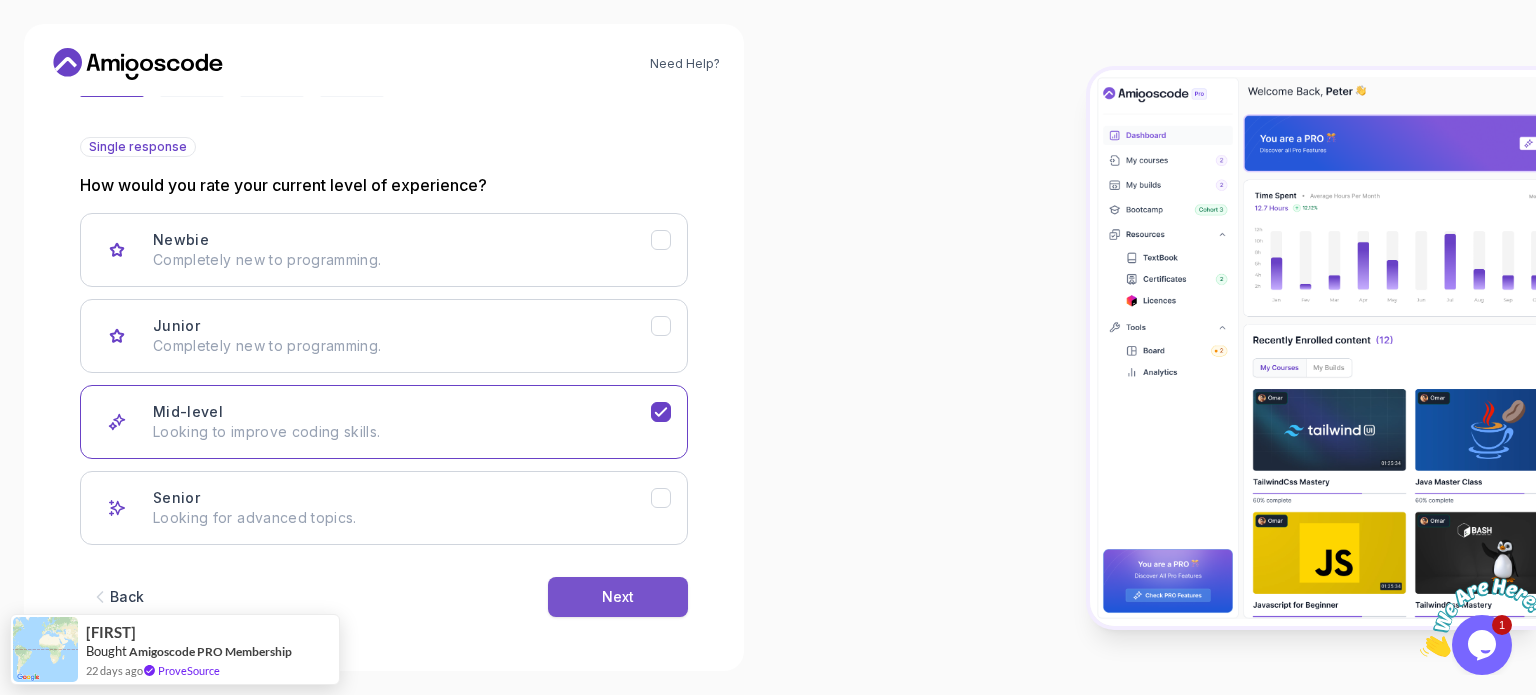 click on "Next" at bounding box center (618, 597) 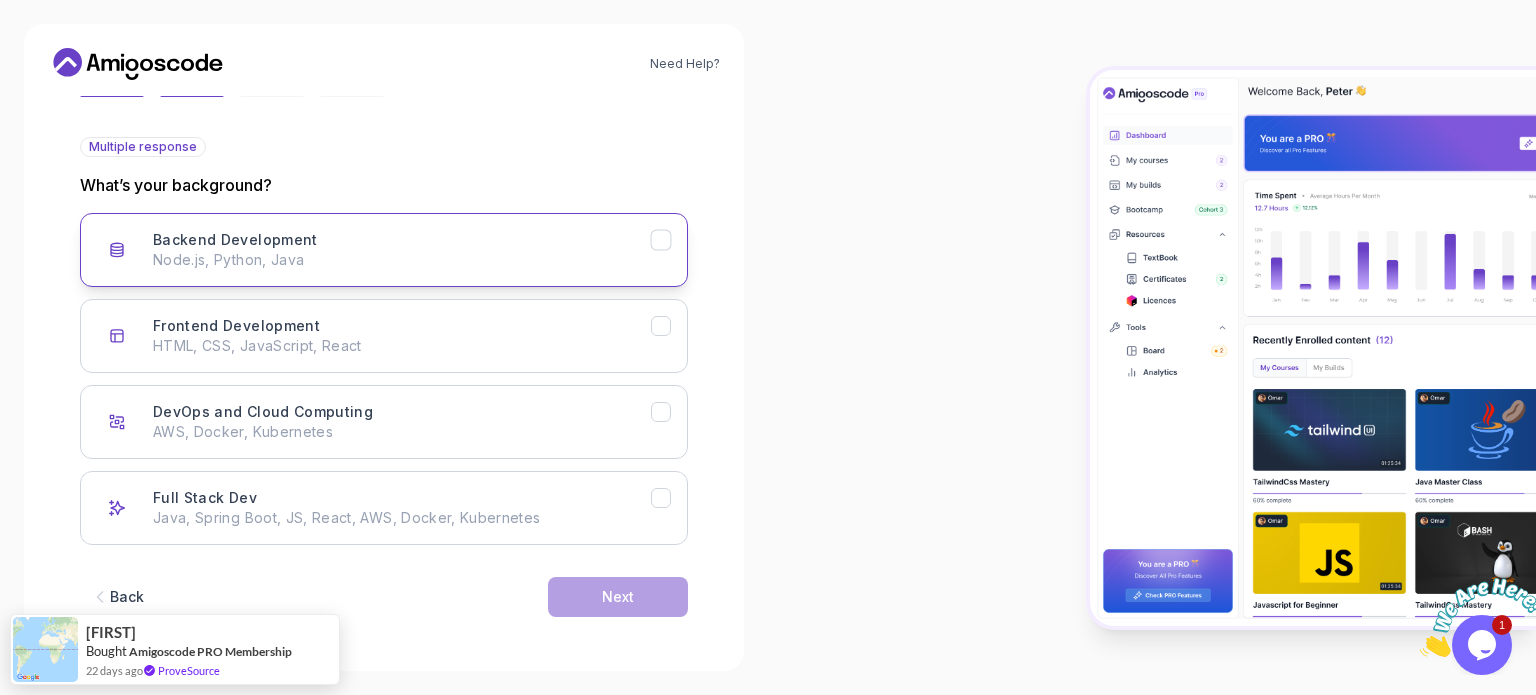 click on "Backend Development Node.js, Python, Java" at bounding box center [384, 250] 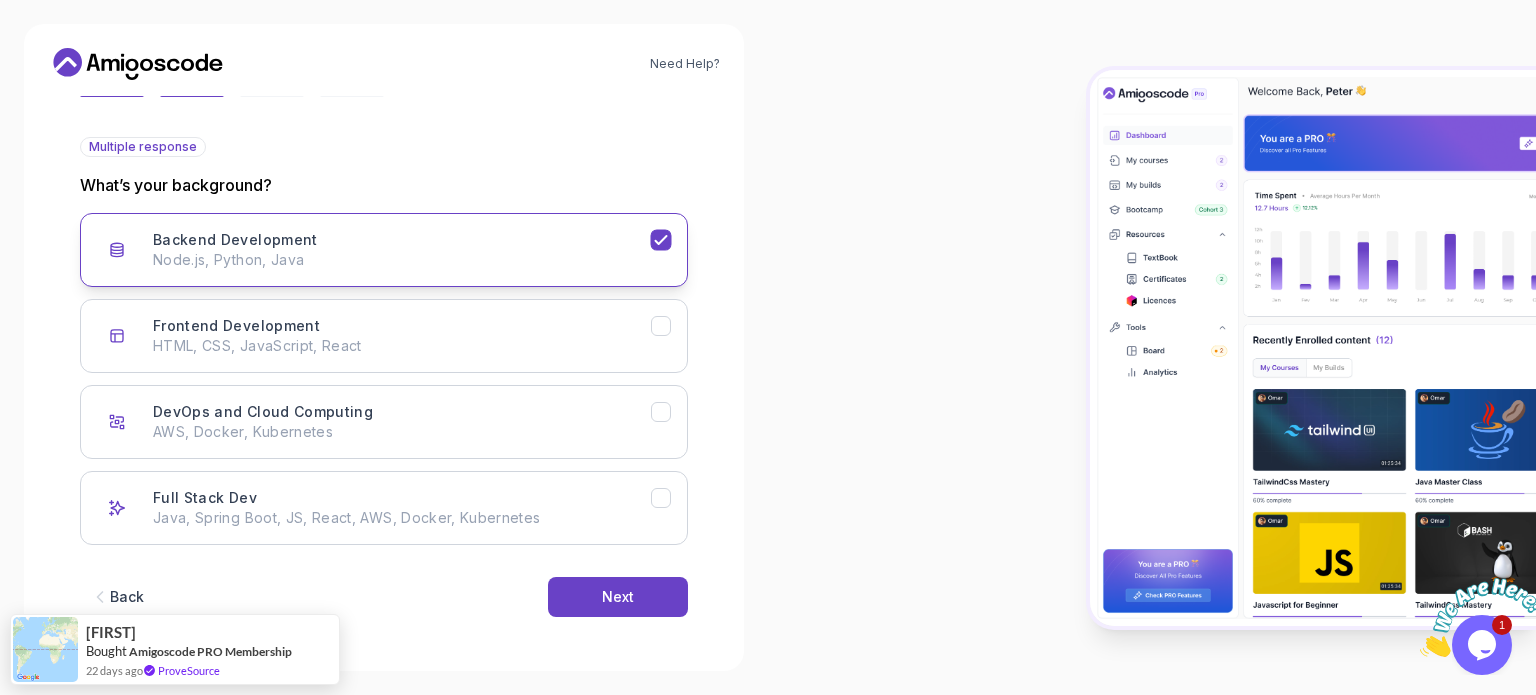 click on "Backend Development Node.js, Python, Java" at bounding box center (384, 250) 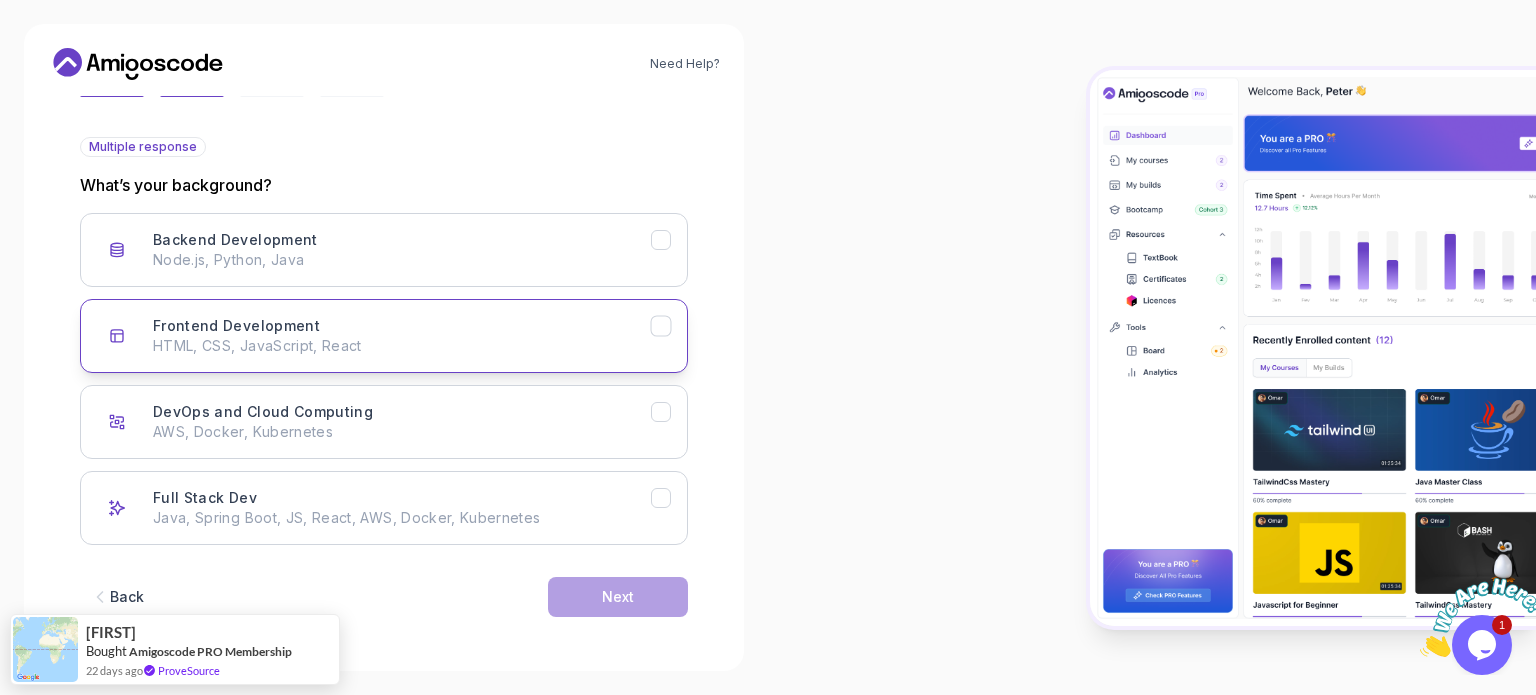 click on "HTML, CSS, JavaScript, React" at bounding box center (402, 346) 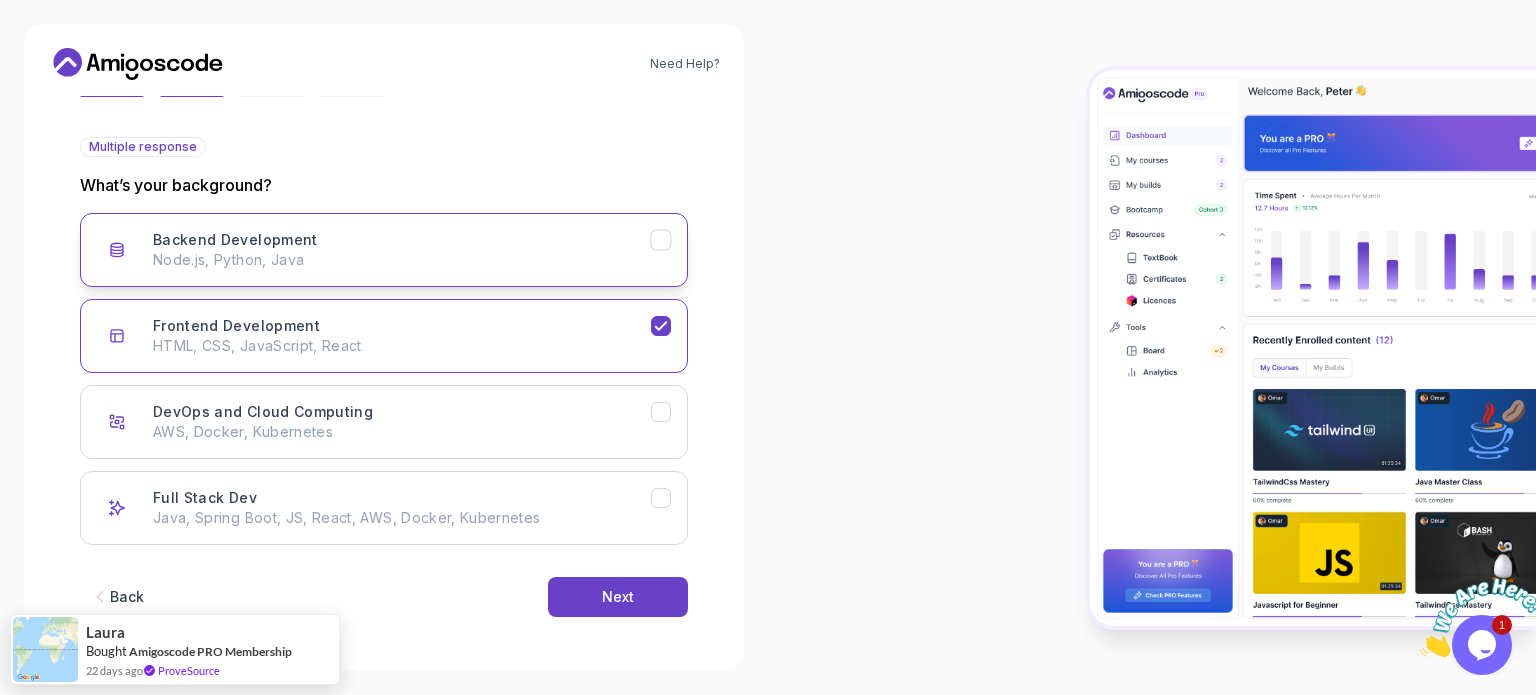 click on "Node.js, Python, Java" at bounding box center (402, 260) 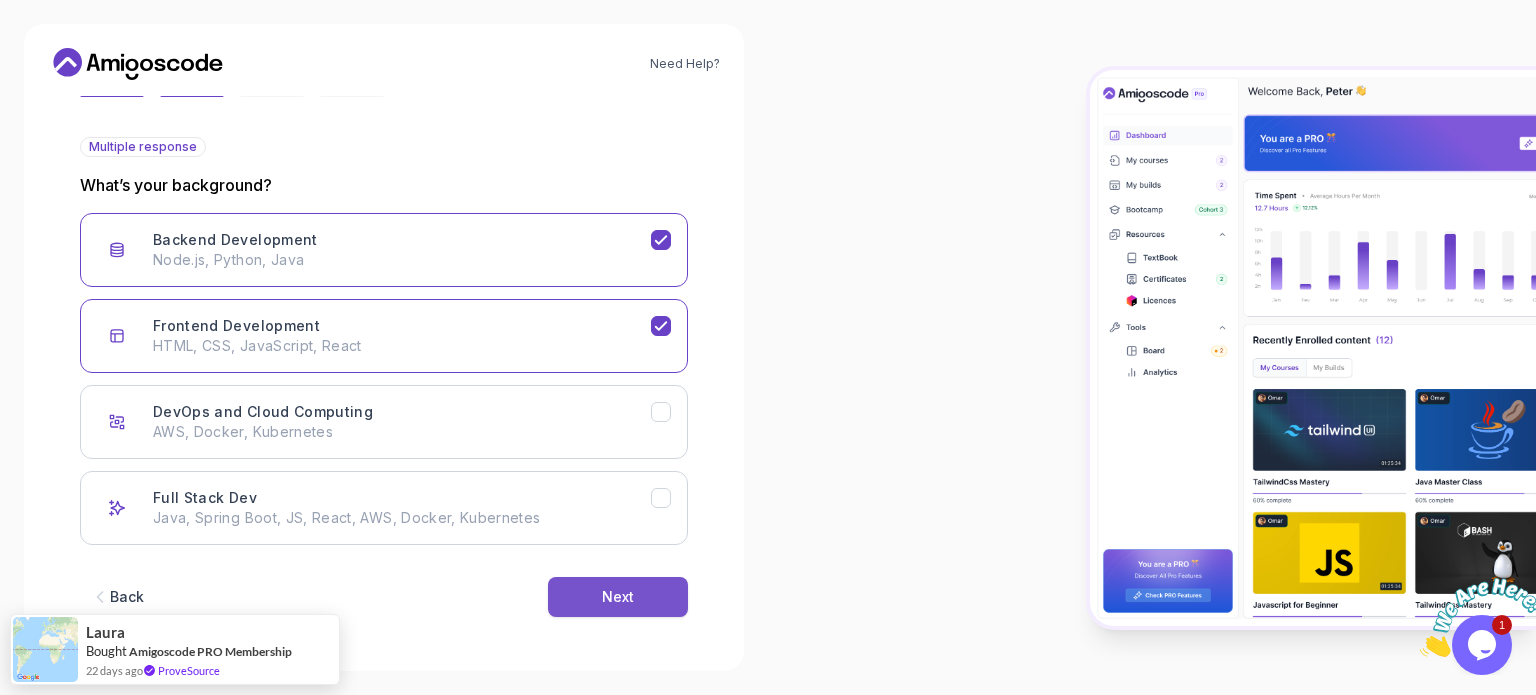 click on "Next" at bounding box center (618, 597) 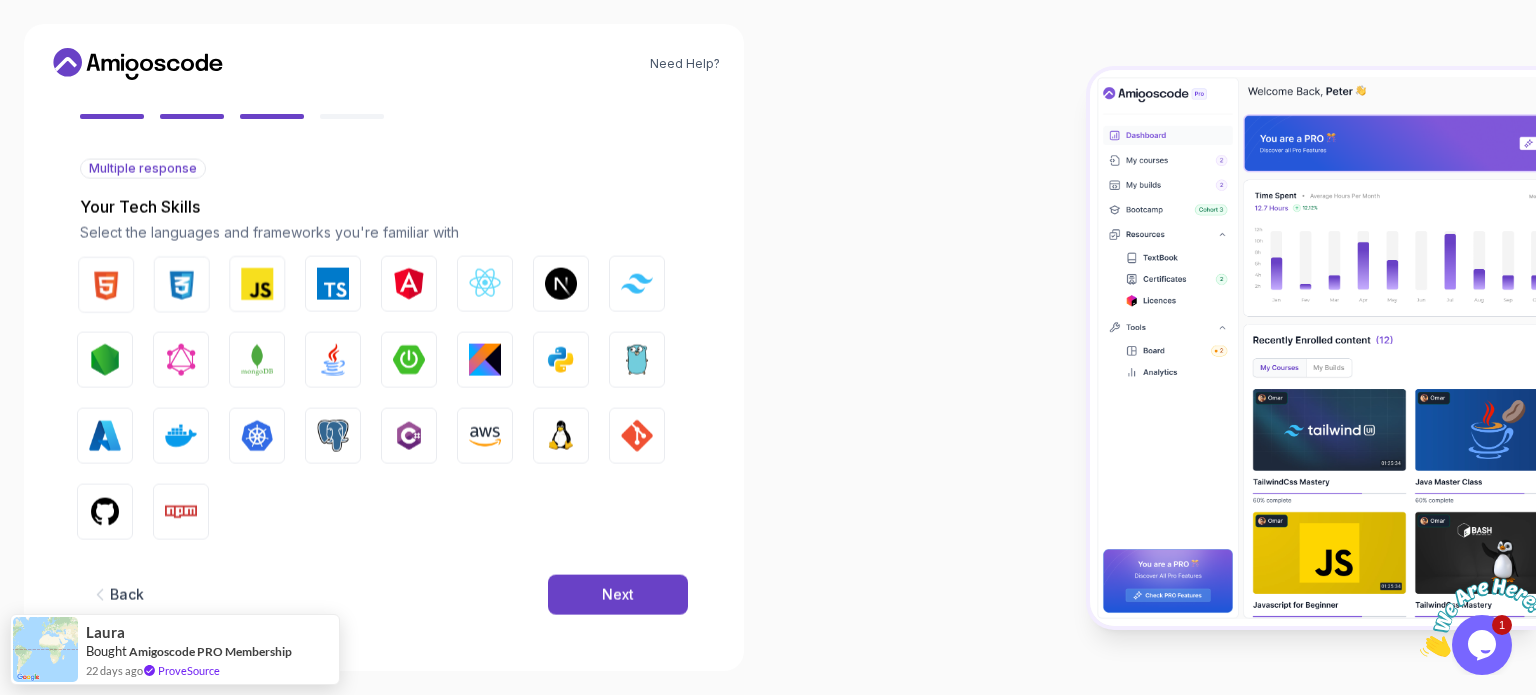 scroll, scrollTop: 177, scrollLeft: 0, axis: vertical 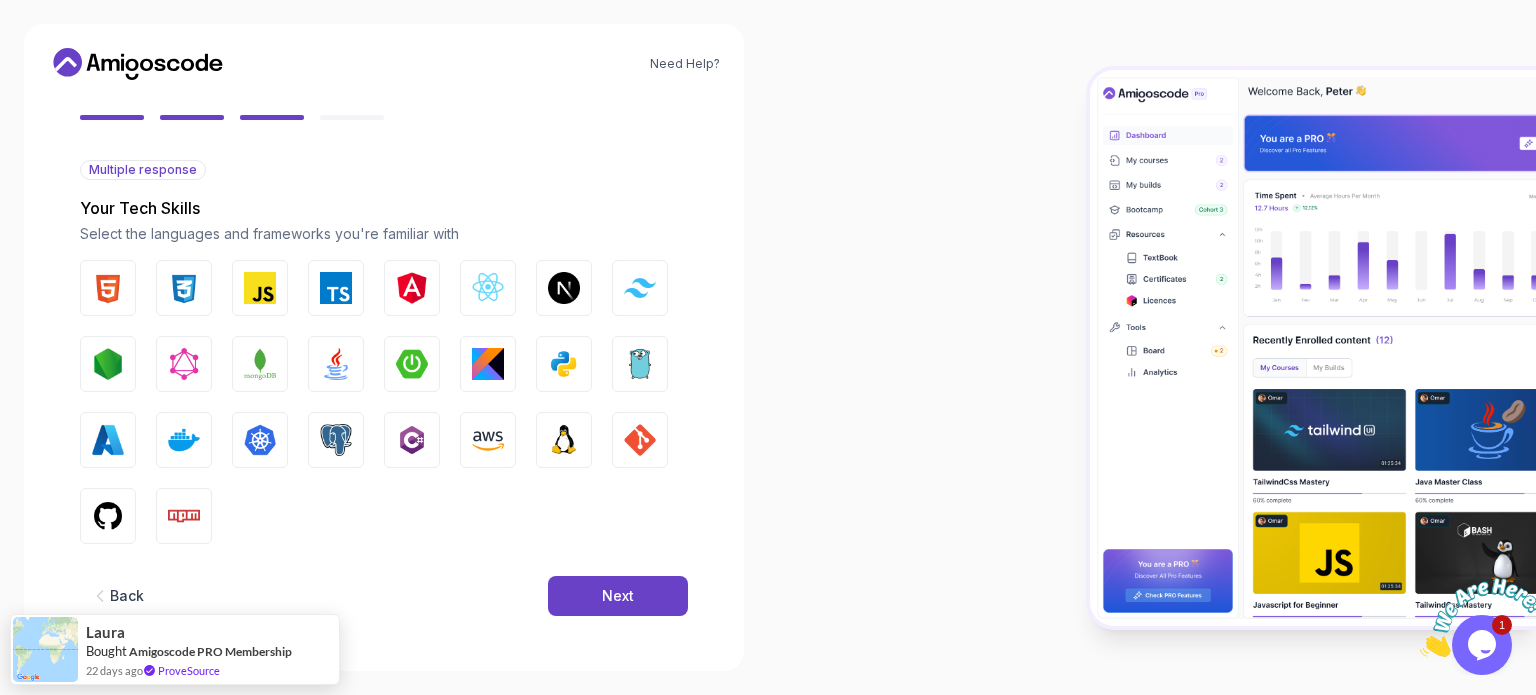 click on "Next" at bounding box center [618, 596] 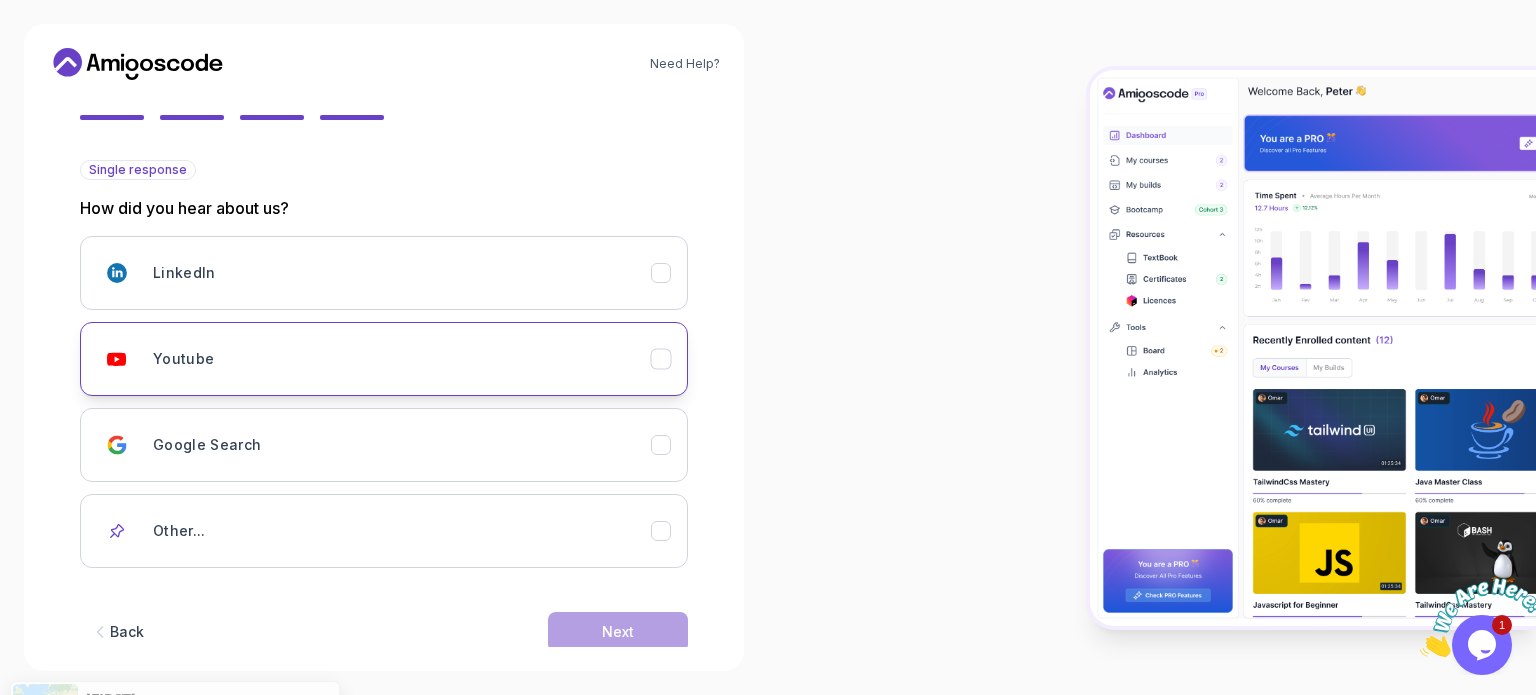 click on "Youtube" at bounding box center [402, 359] 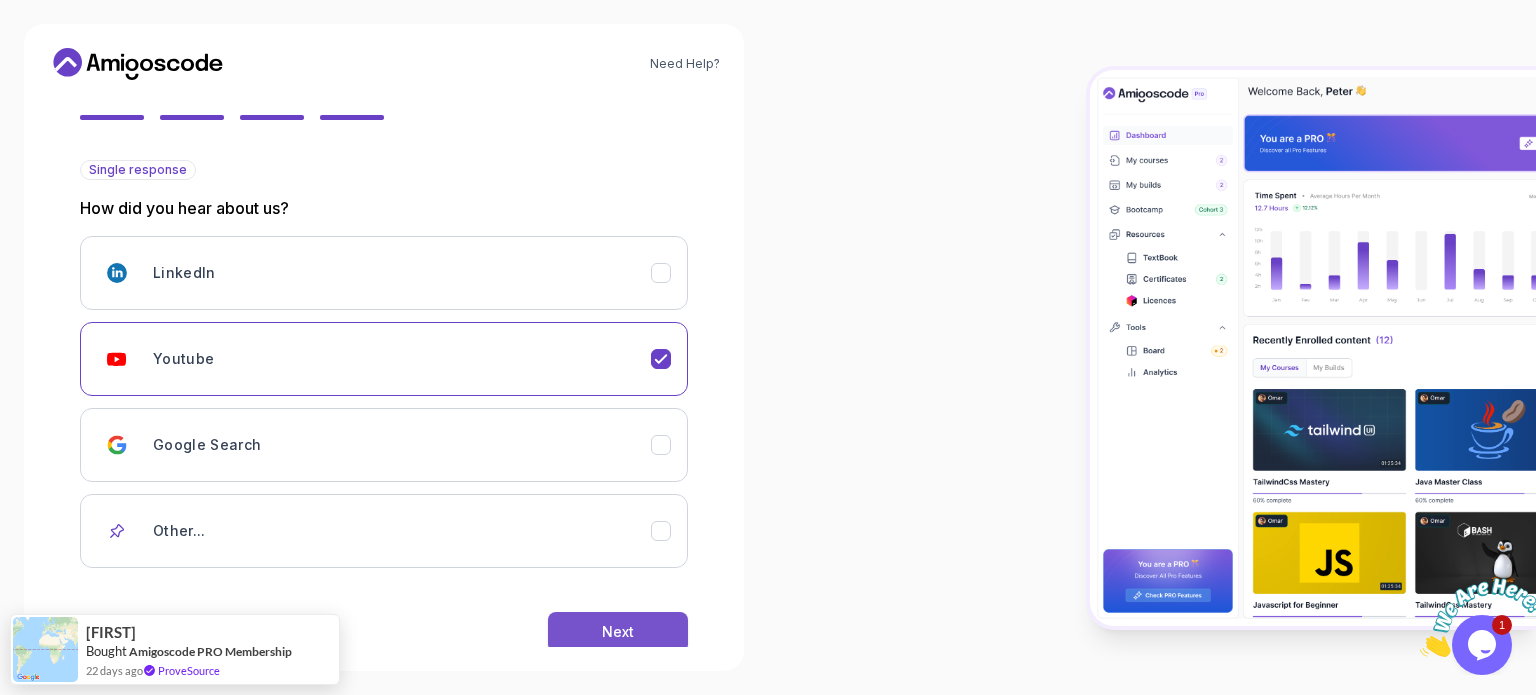 click on "Next" at bounding box center (618, 632) 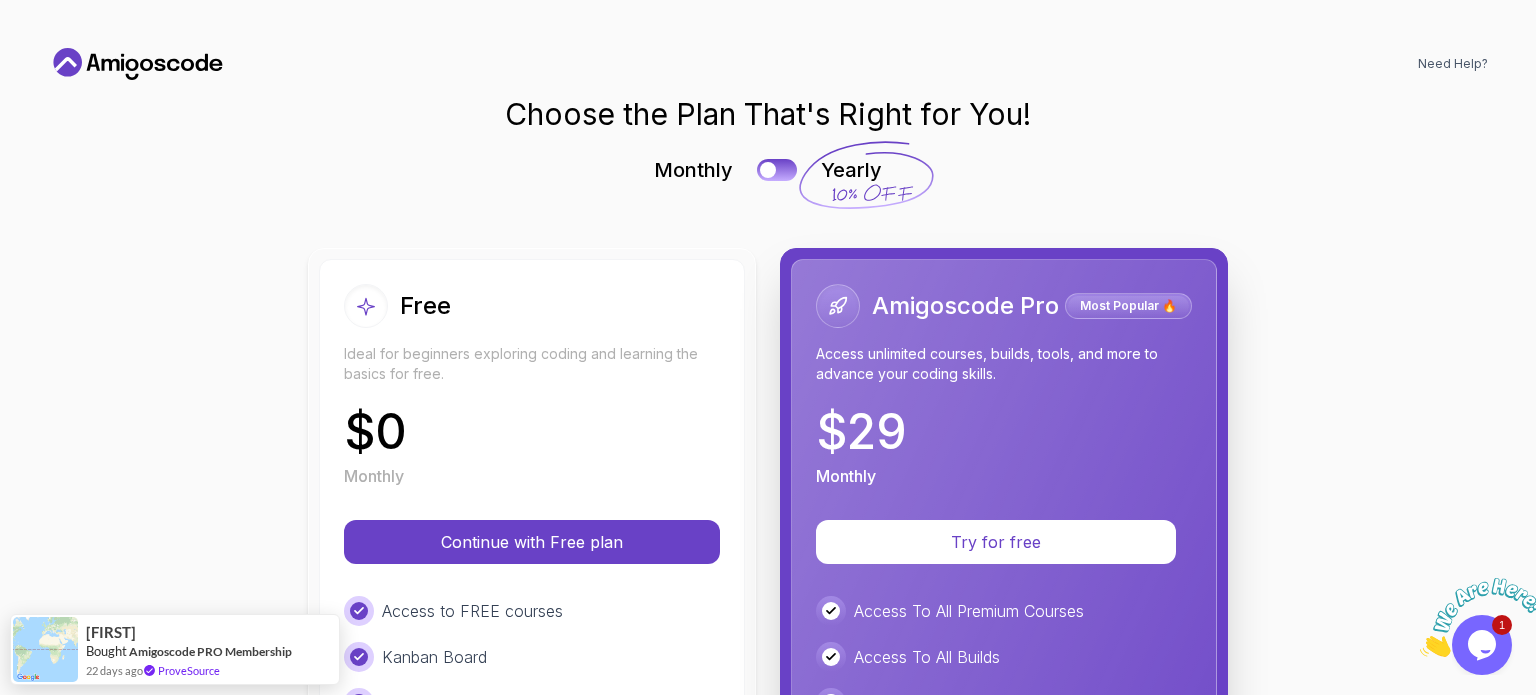 scroll, scrollTop: 0, scrollLeft: 0, axis: both 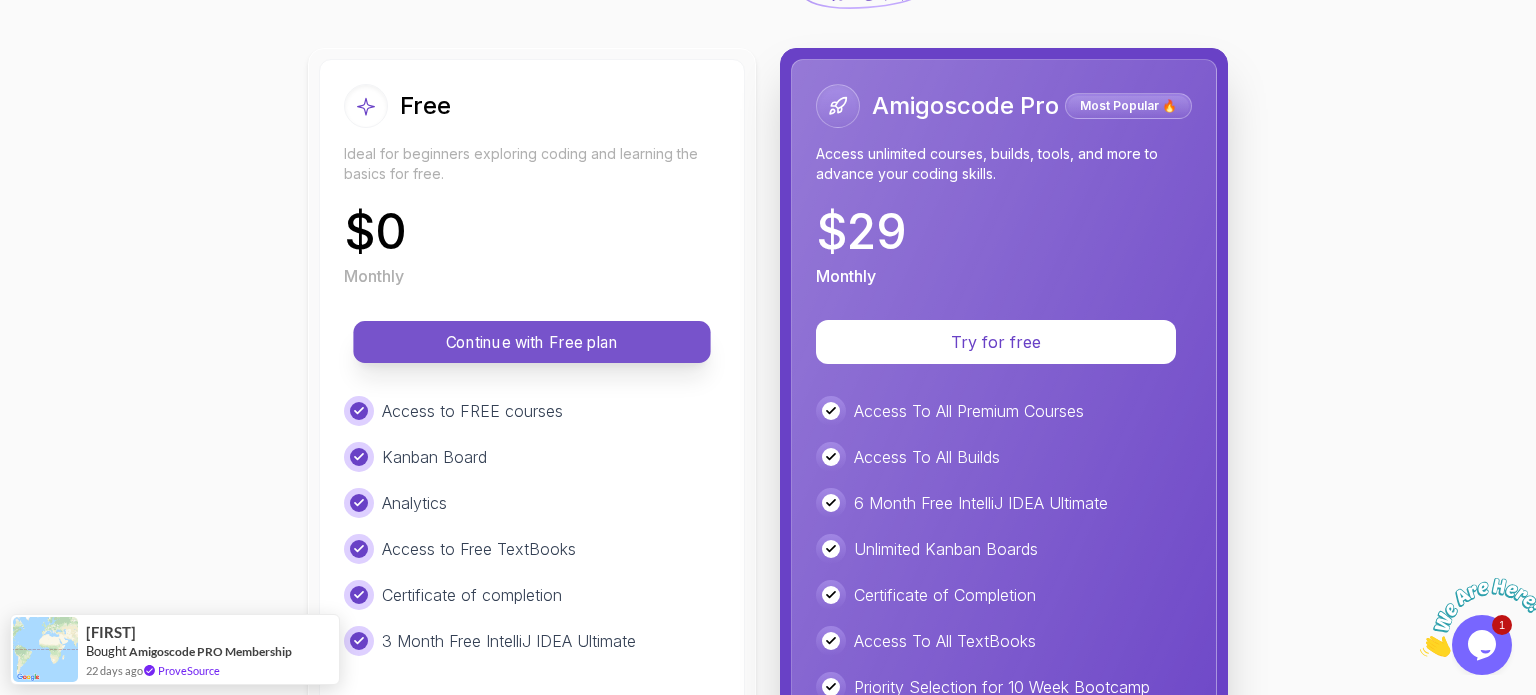 click on "Continue with Free plan" at bounding box center (532, 342) 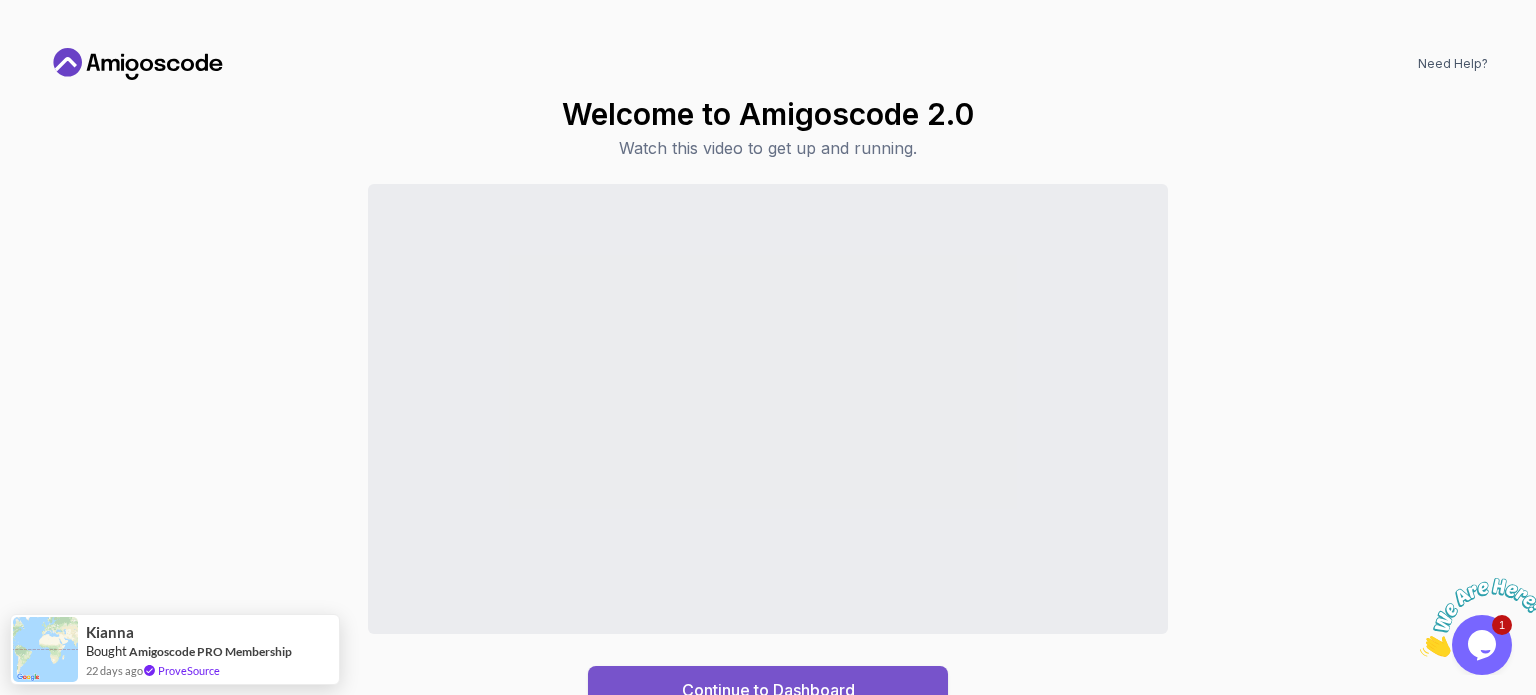 click on "Continue to Dashboard" at bounding box center (768, 690) 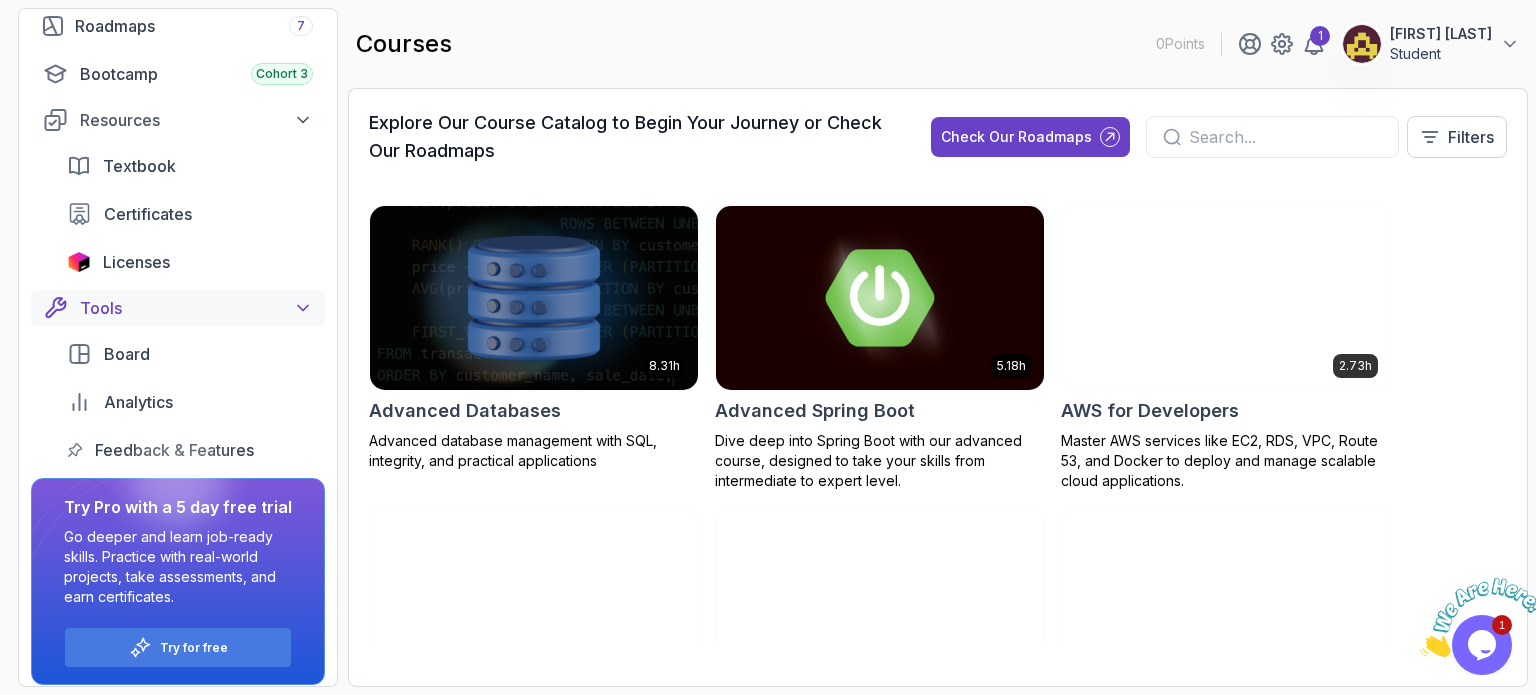 scroll, scrollTop: 258, scrollLeft: 0, axis: vertical 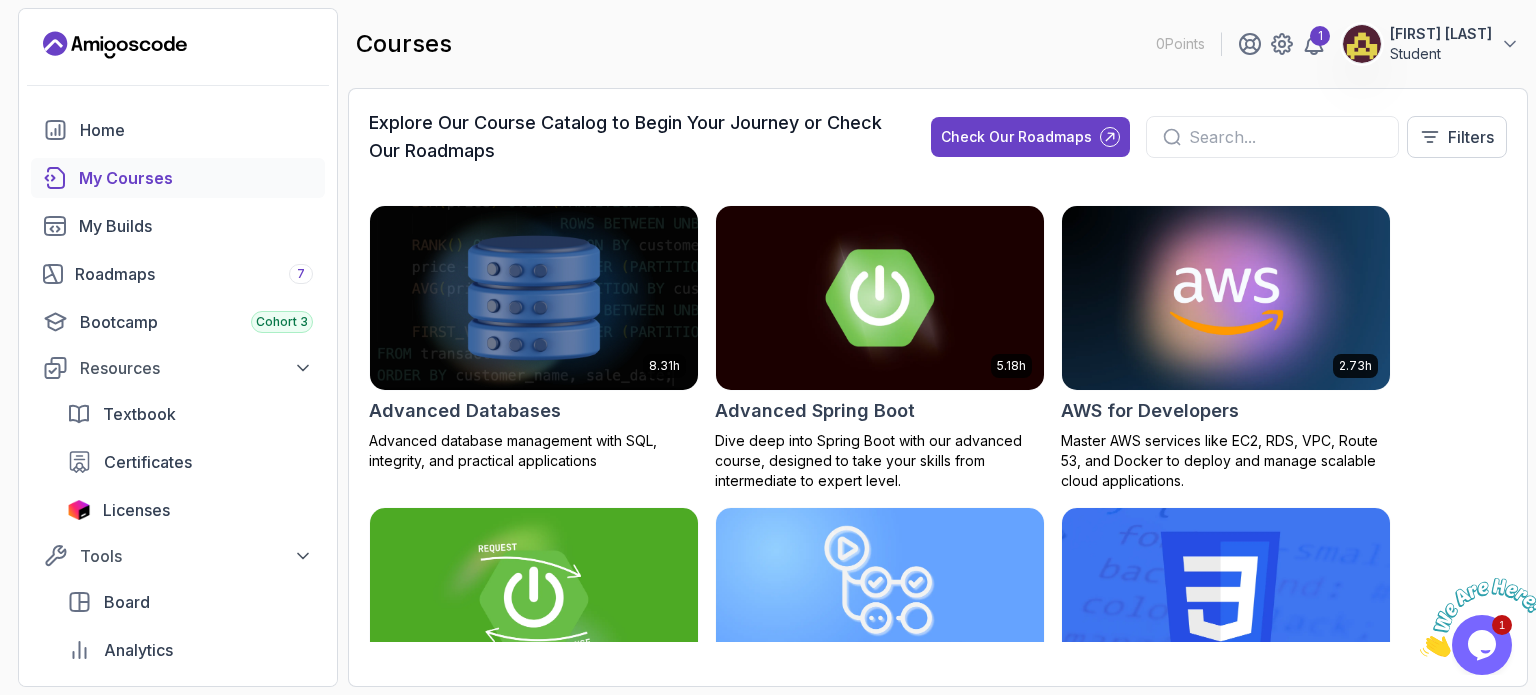 click 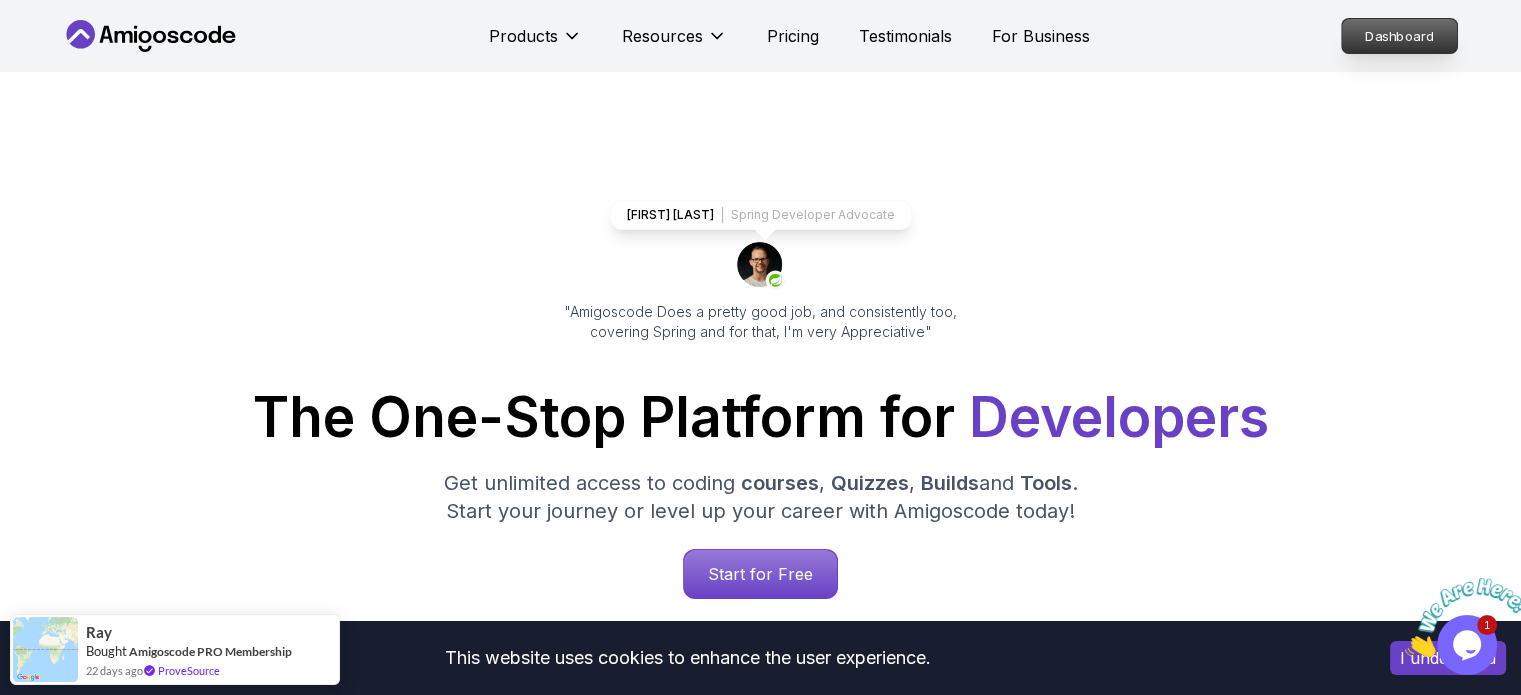 click on "Dashboard" at bounding box center (1399, 36) 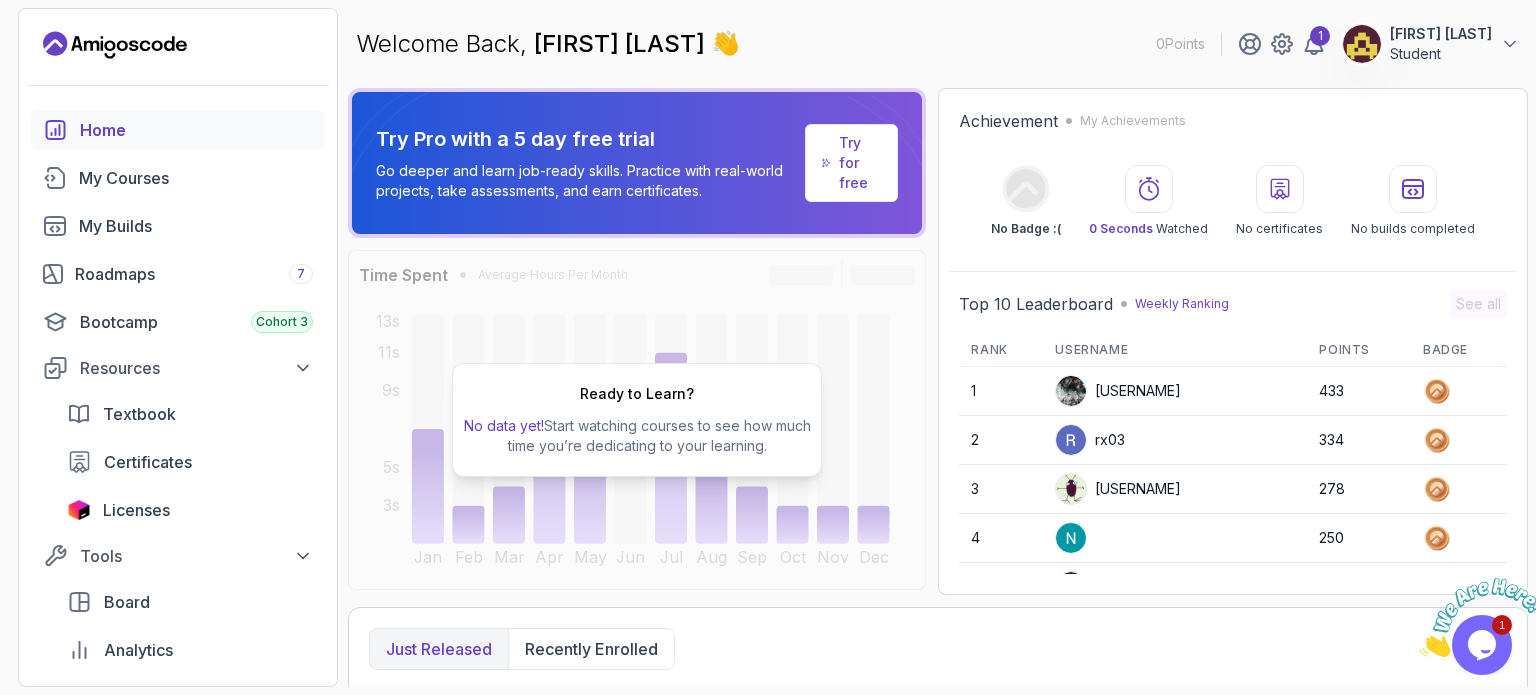 scroll, scrollTop: 100, scrollLeft: 0, axis: vertical 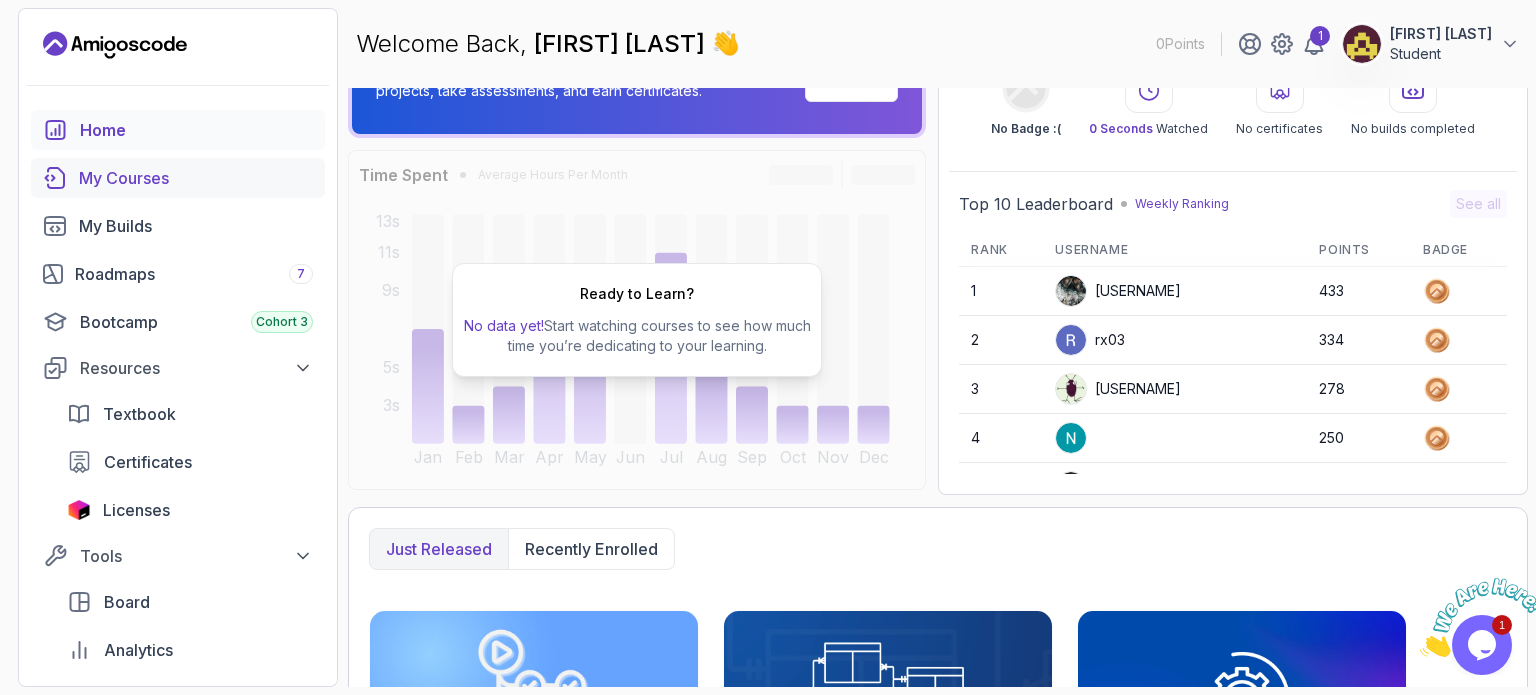 click on "My Courses" at bounding box center [196, 178] 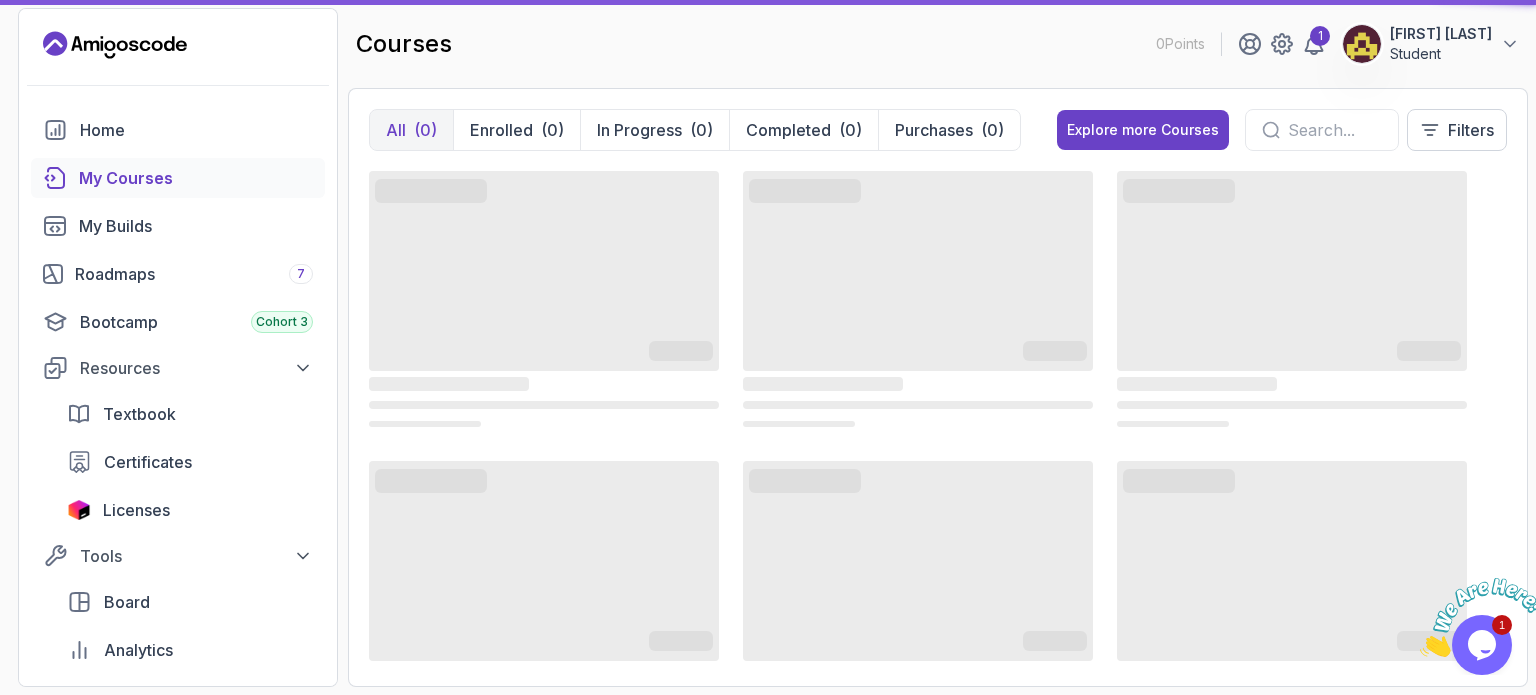 scroll, scrollTop: 0, scrollLeft: 0, axis: both 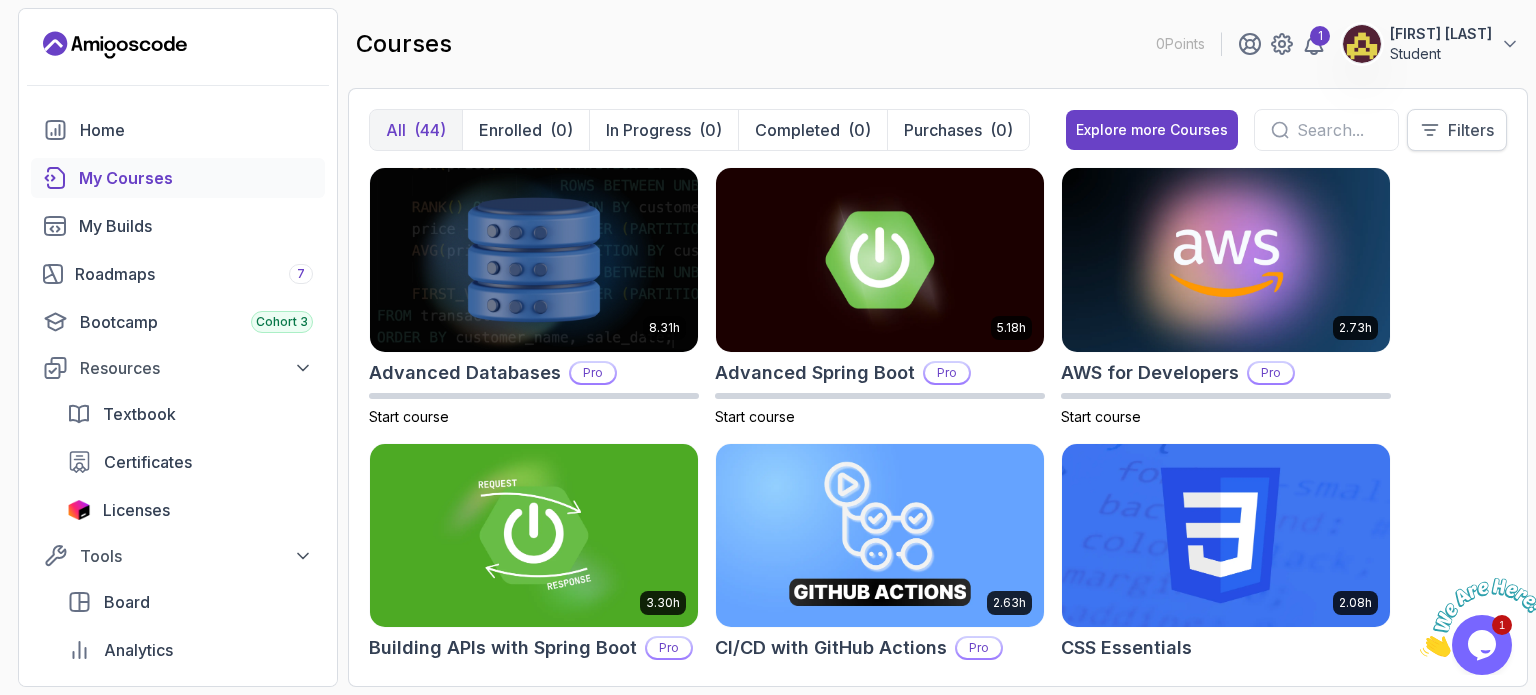 click on "Filters" at bounding box center (1471, 130) 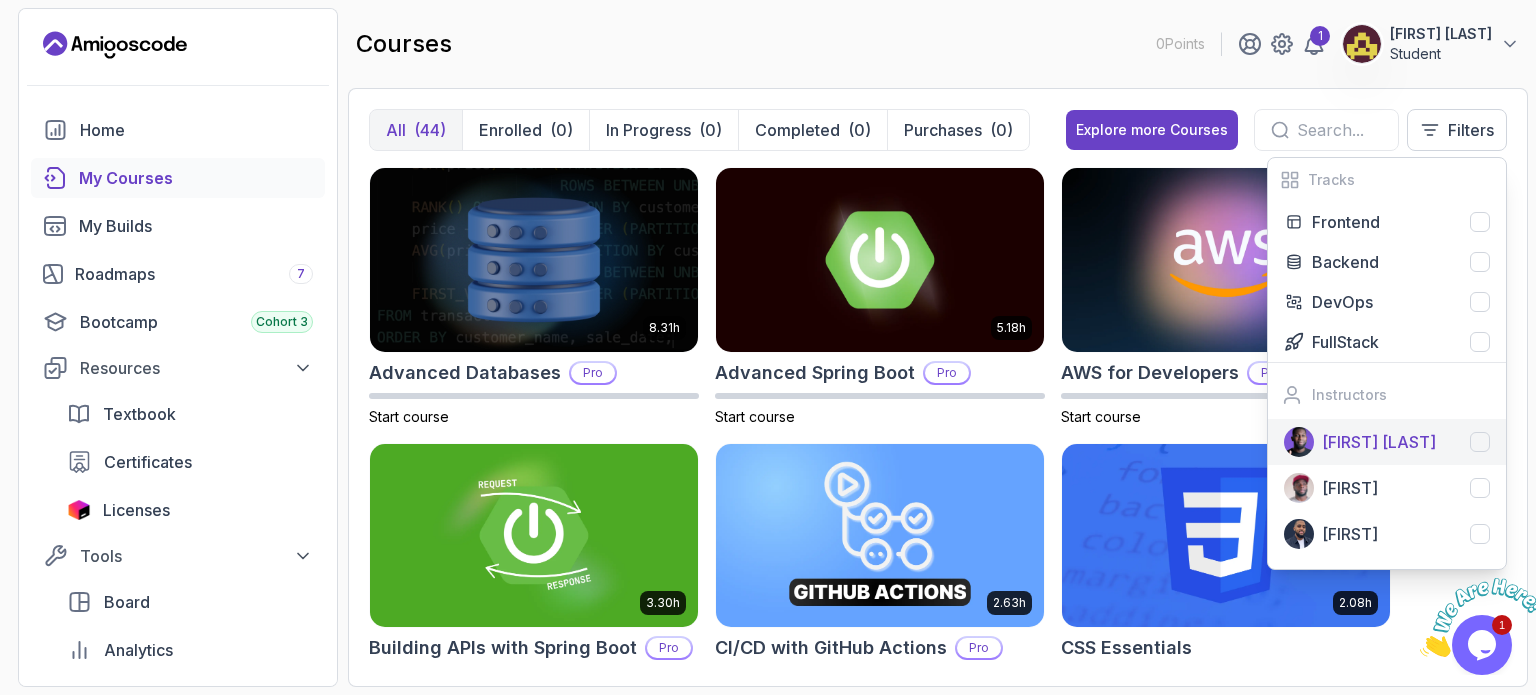 click on "[FIRST] [LAST]" at bounding box center [1379, 442] 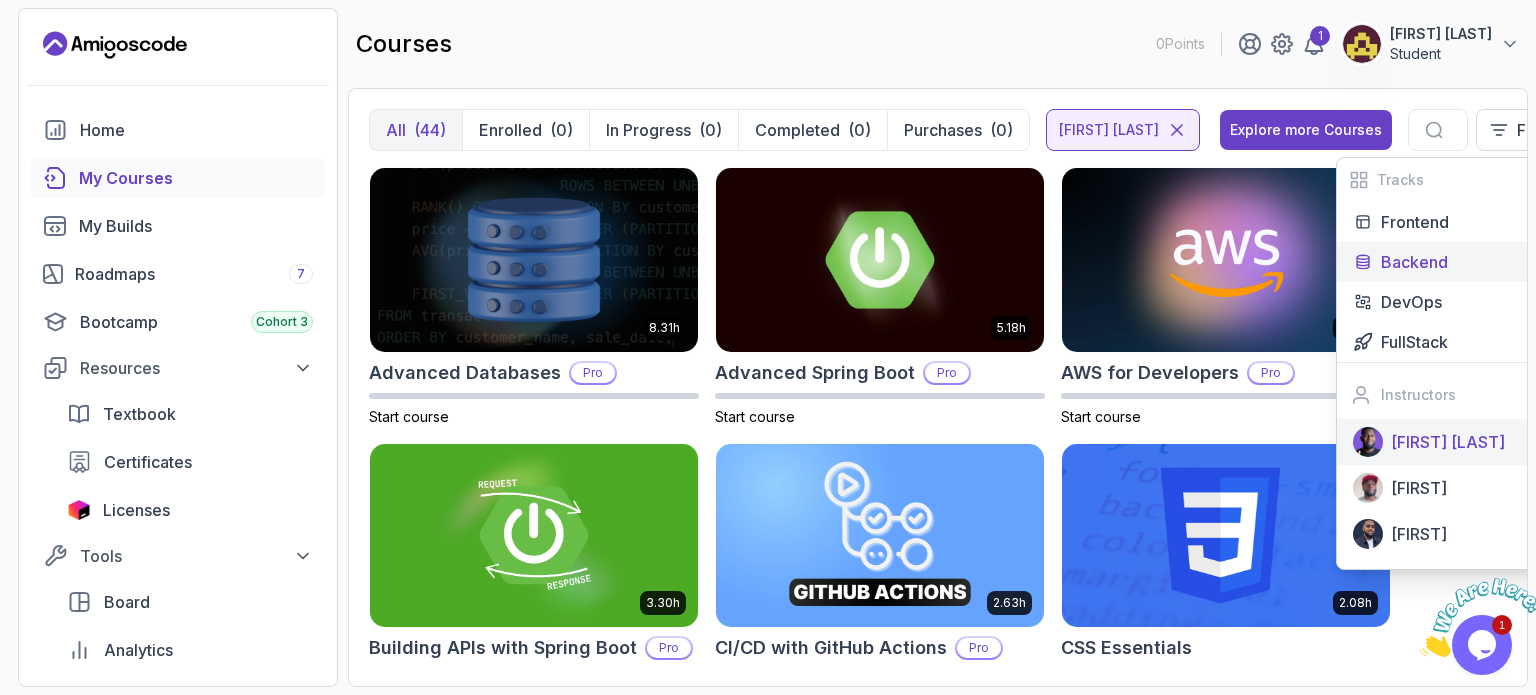 click on "Backend" at bounding box center (1414, 262) 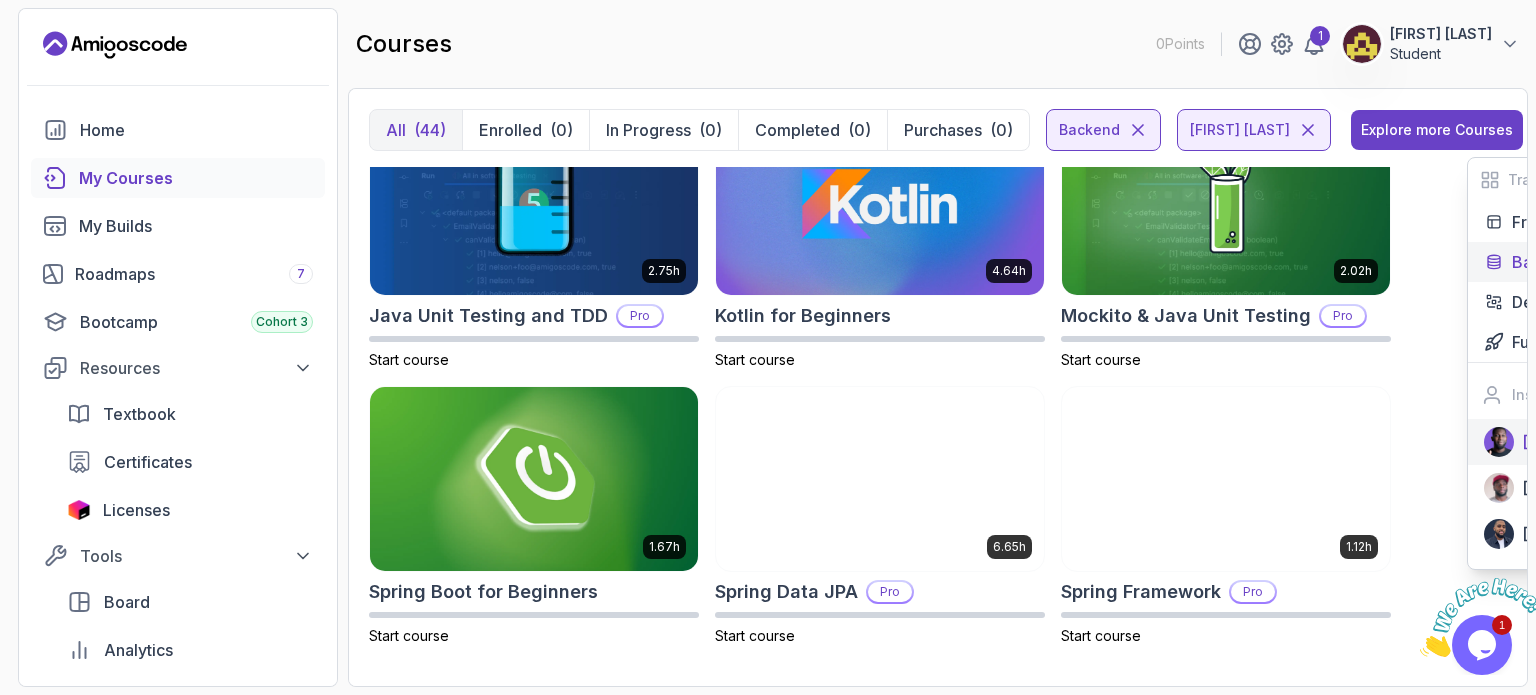scroll, scrollTop: 1161, scrollLeft: 0, axis: vertical 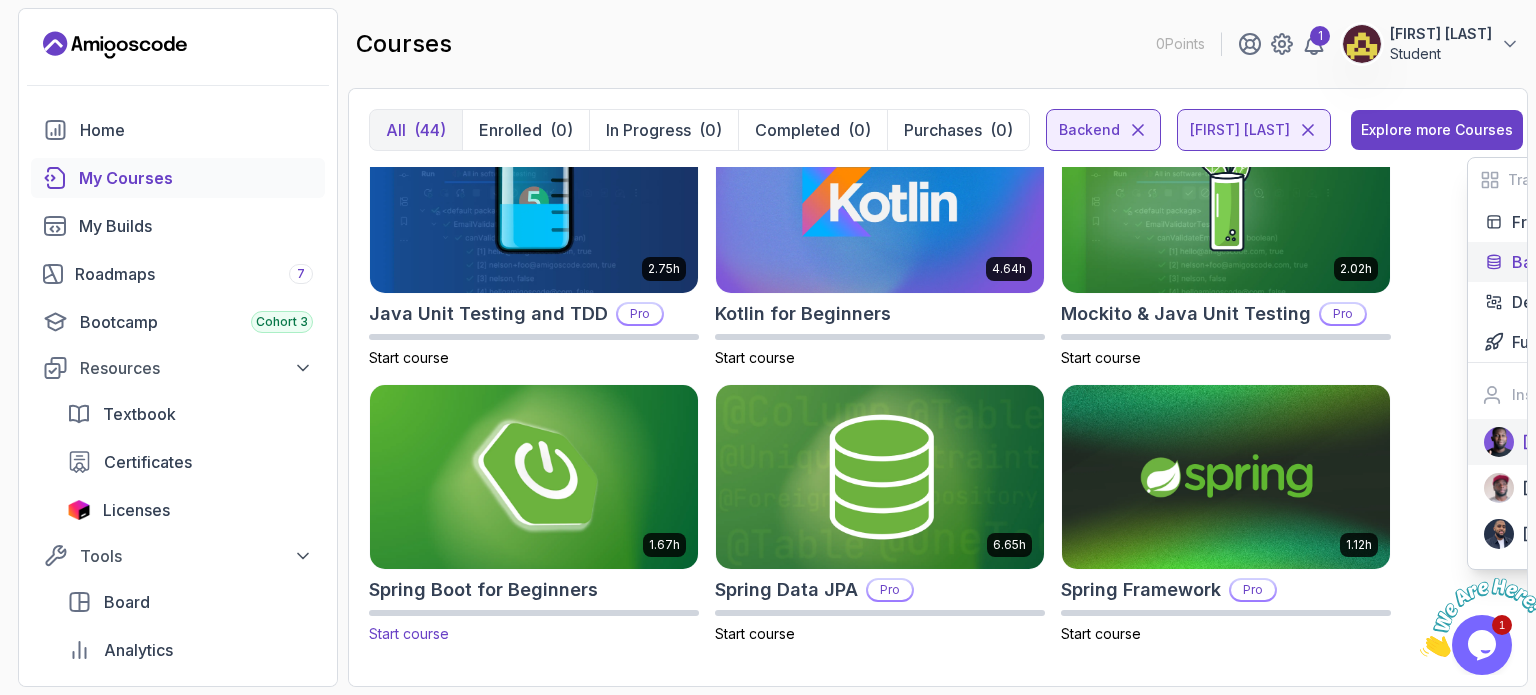 click on "1.67h Spring Boot for Beginners Start course" at bounding box center [534, 514] 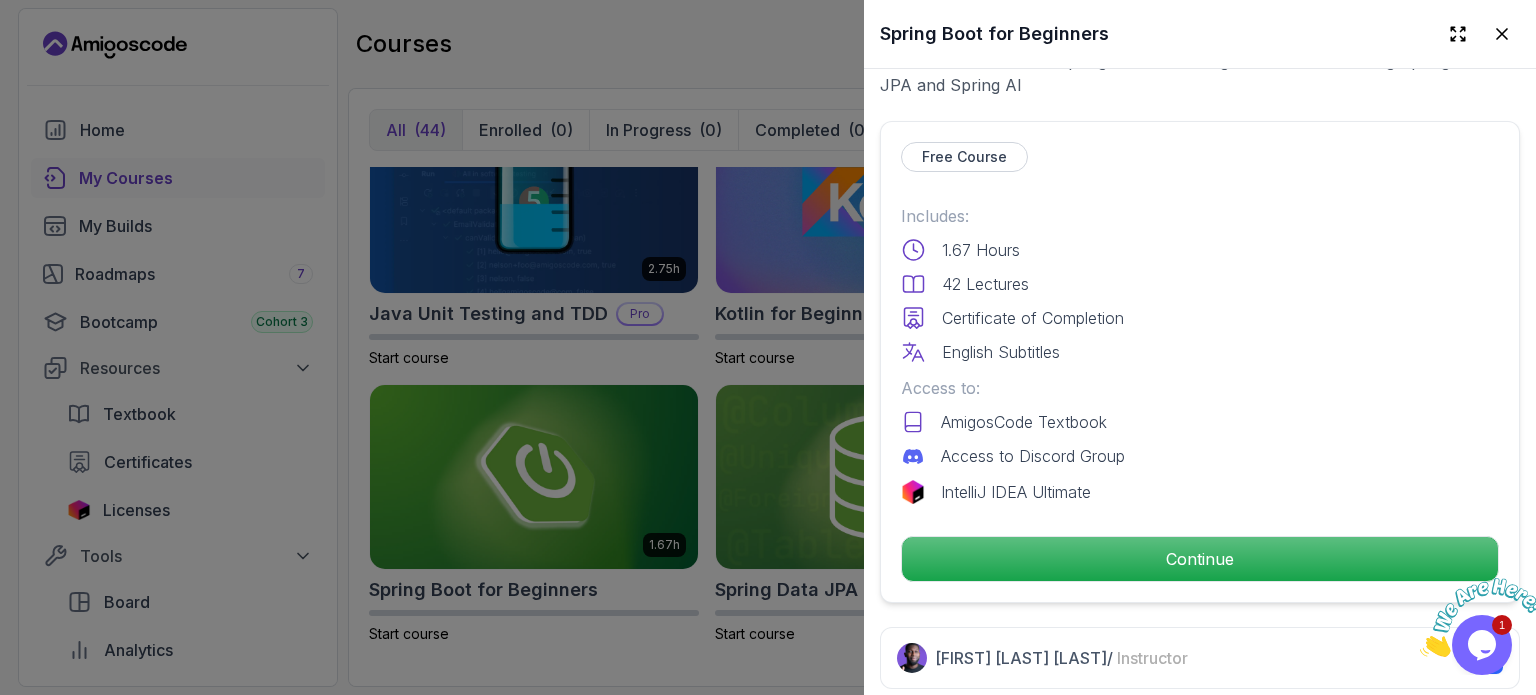 scroll, scrollTop: 500, scrollLeft: 0, axis: vertical 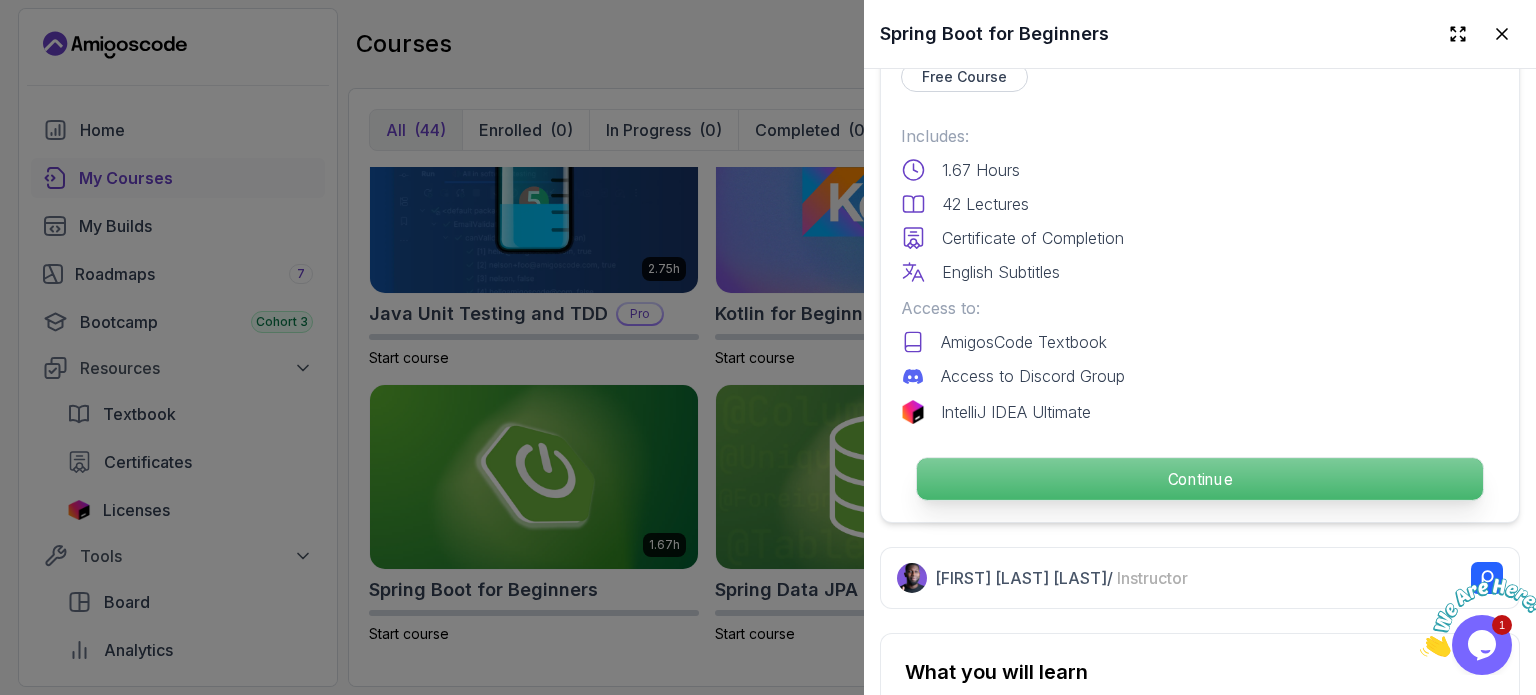 click on "Continue" at bounding box center (1200, 479) 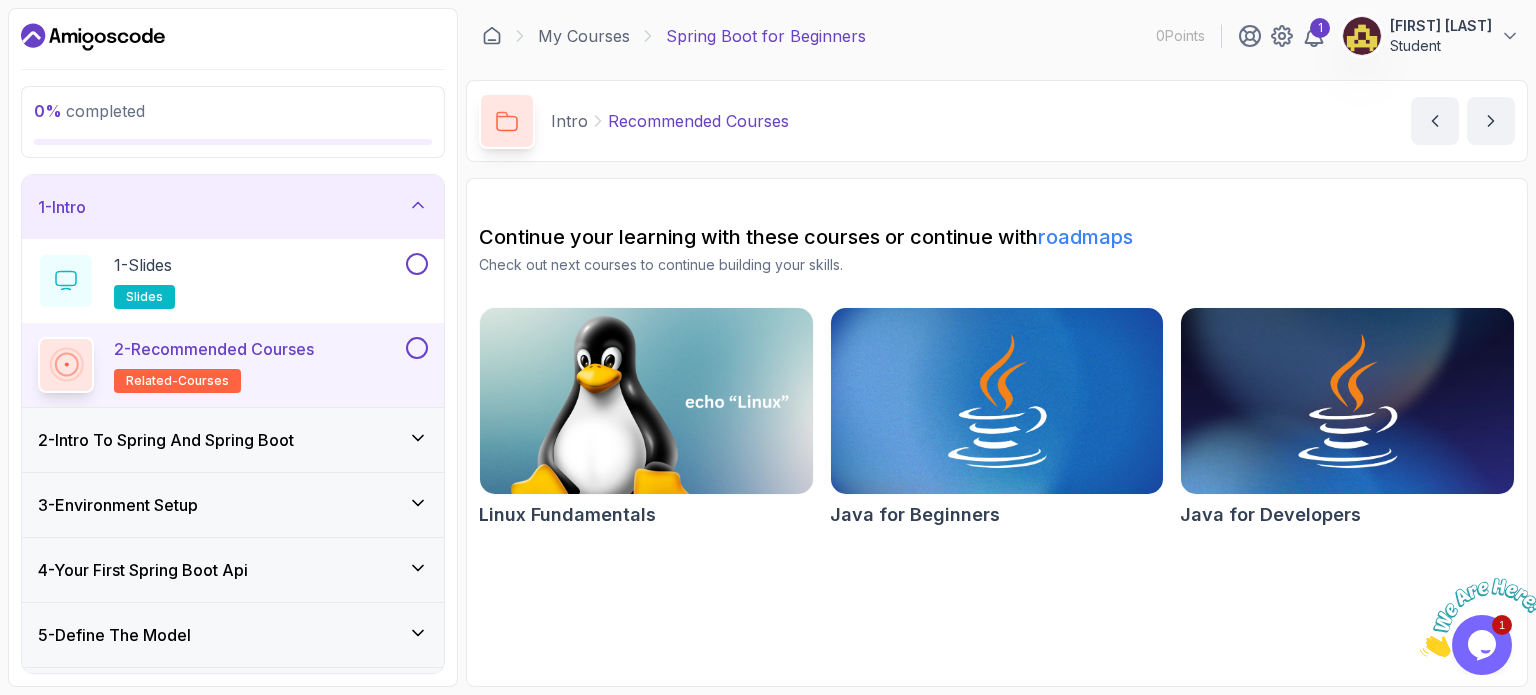click at bounding box center (1420, 651) 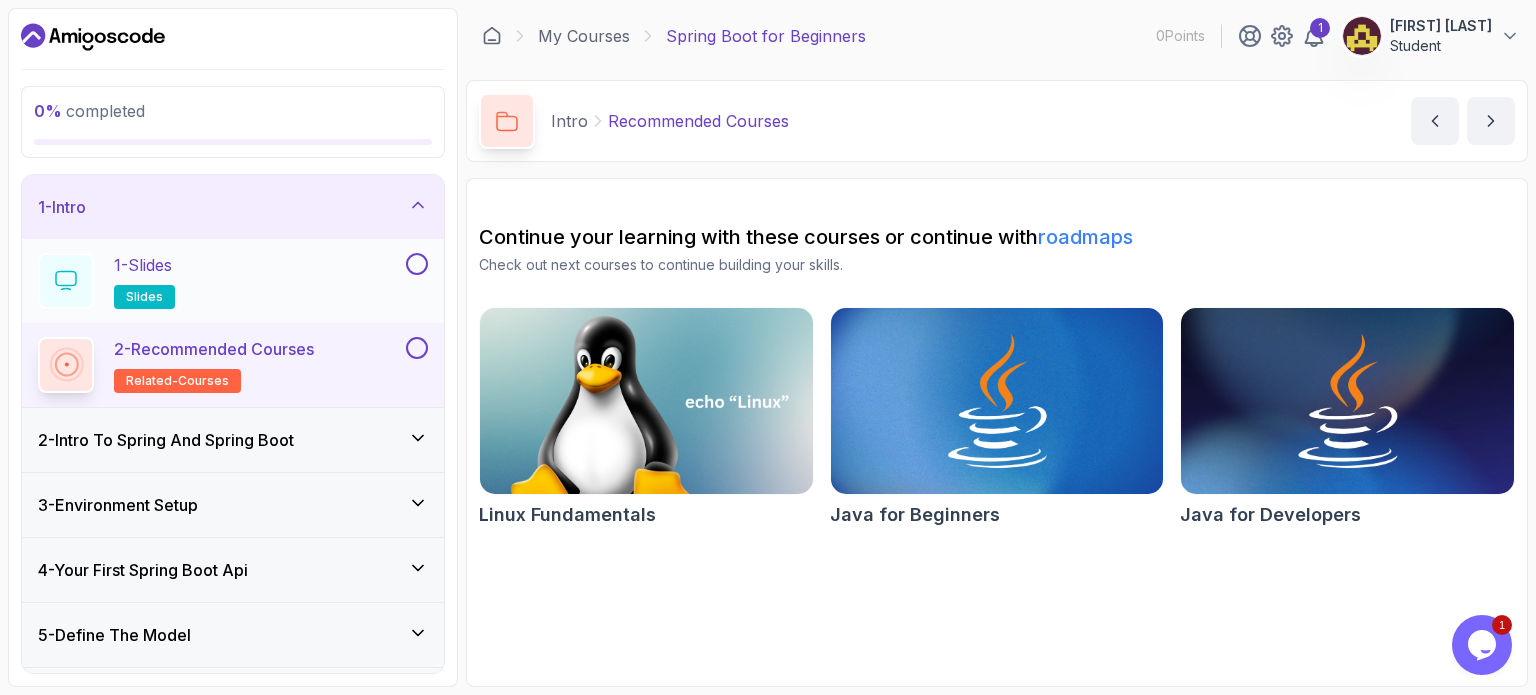 click on "1  -  Slides slides" at bounding box center [220, 281] 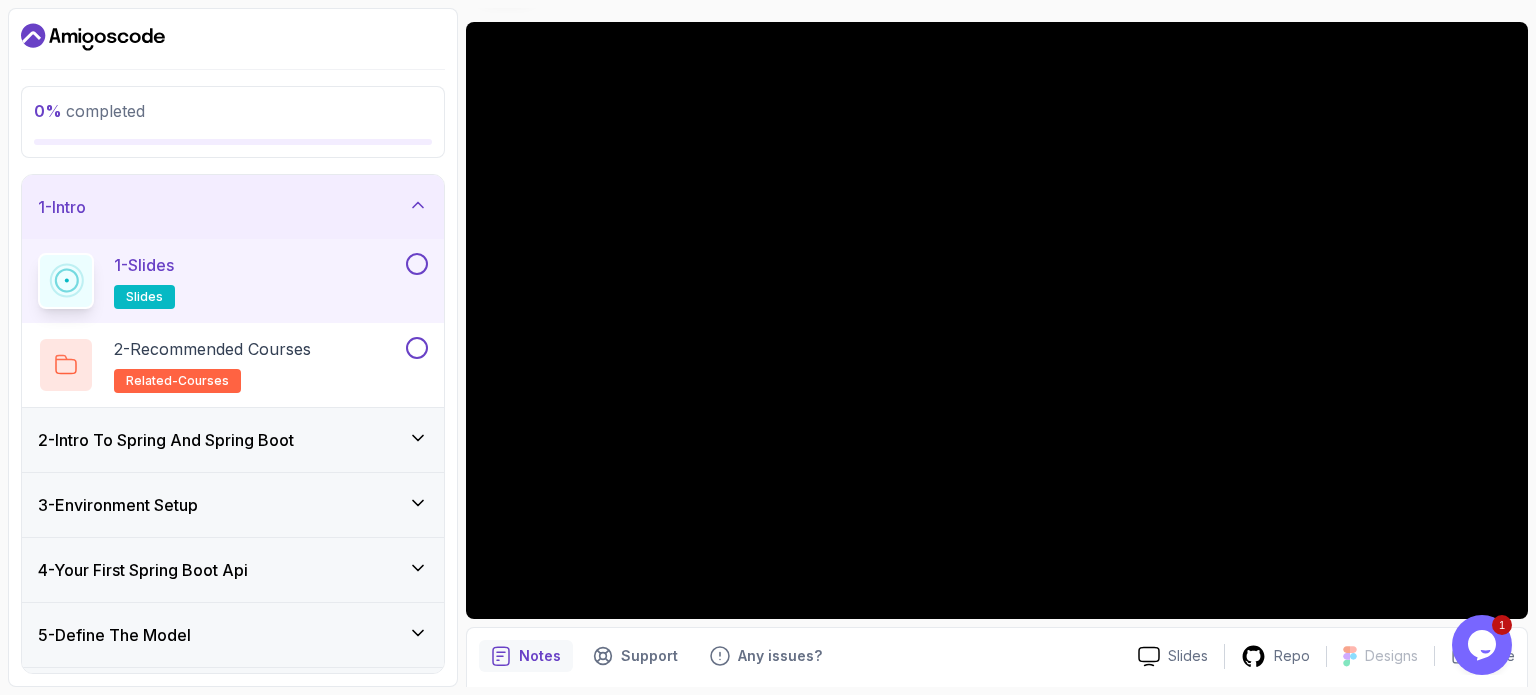 scroll, scrollTop: 226, scrollLeft: 0, axis: vertical 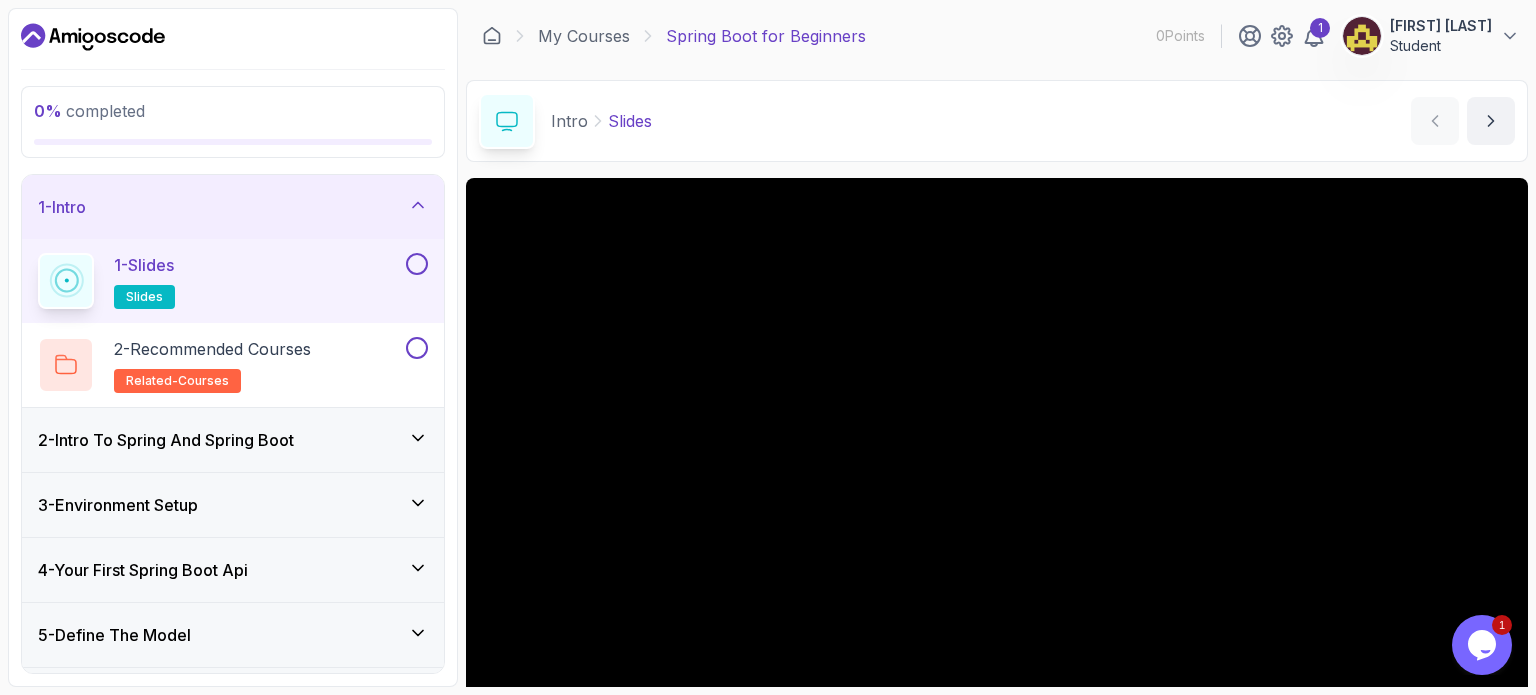 click on "2  -  Intro To Spring And Spring Boot" at bounding box center [233, 440] 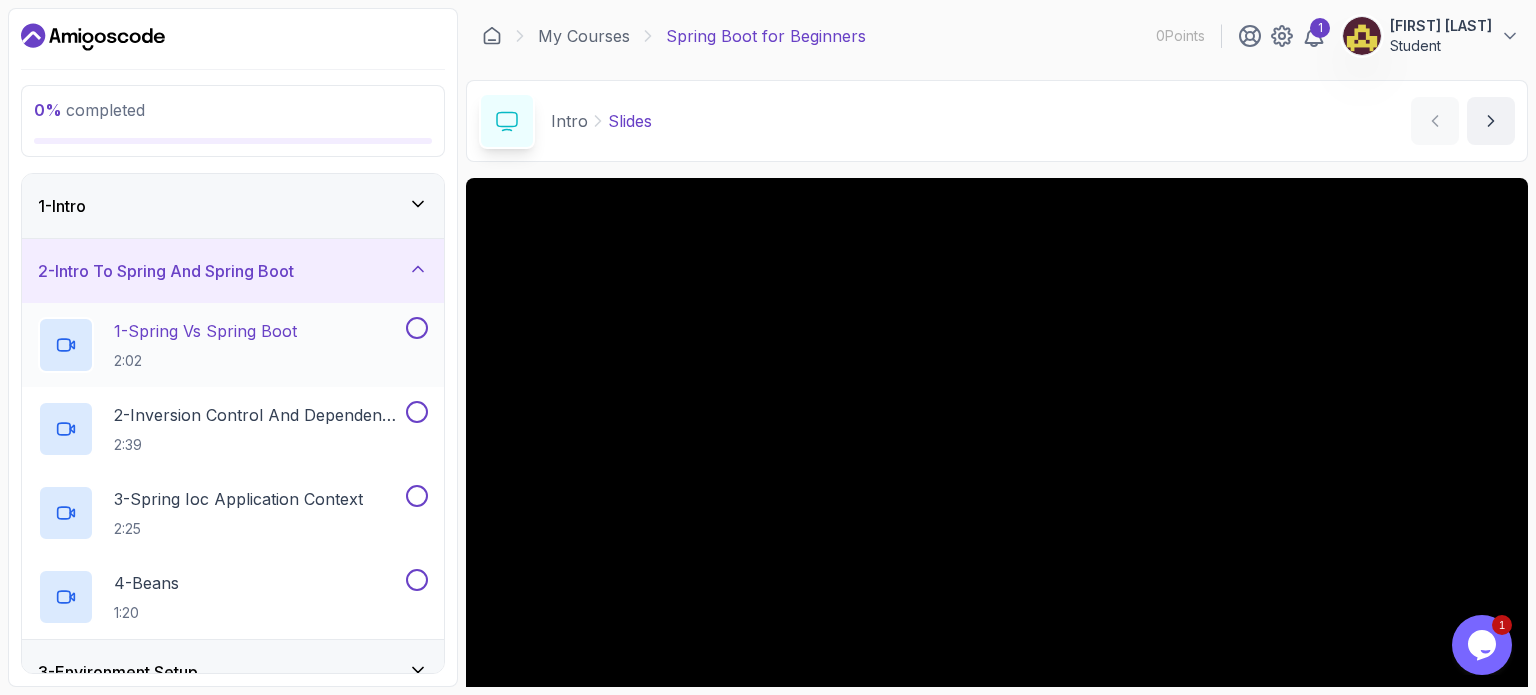 click on "1  -  Spring Vs Spring Boot 2:02" at bounding box center [220, 345] 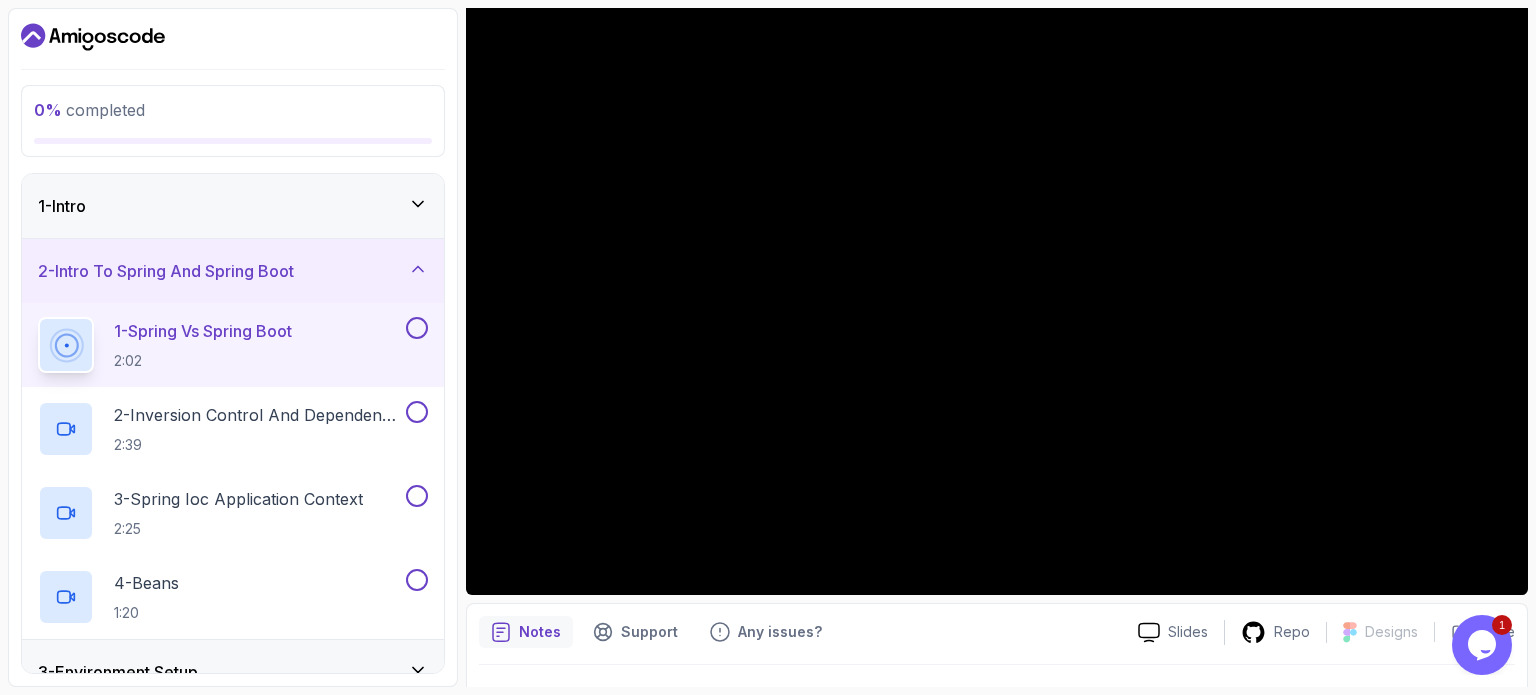 scroll, scrollTop: 226, scrollLeft: 0, axis: vertical 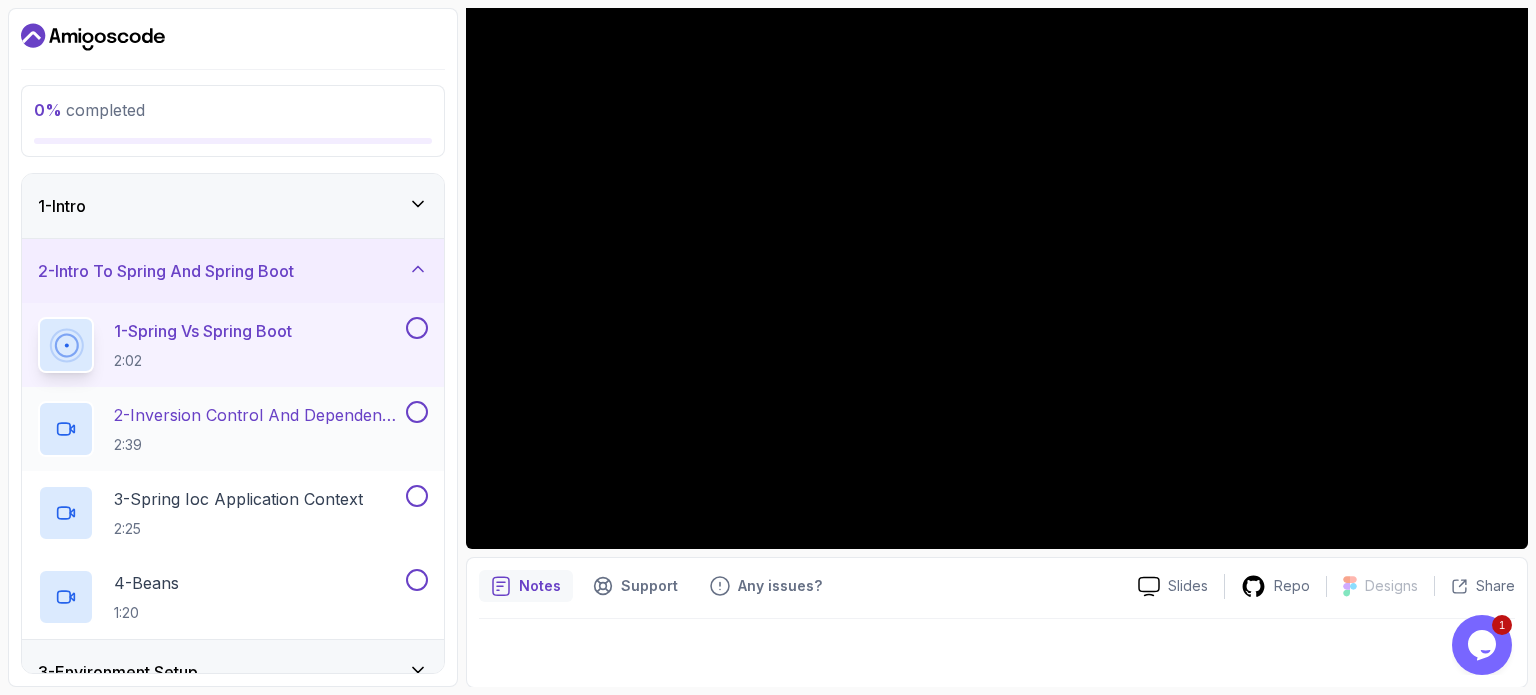 click on "2  -  Inversion Control And Dependency Injection" at bounding box center [258, 415] 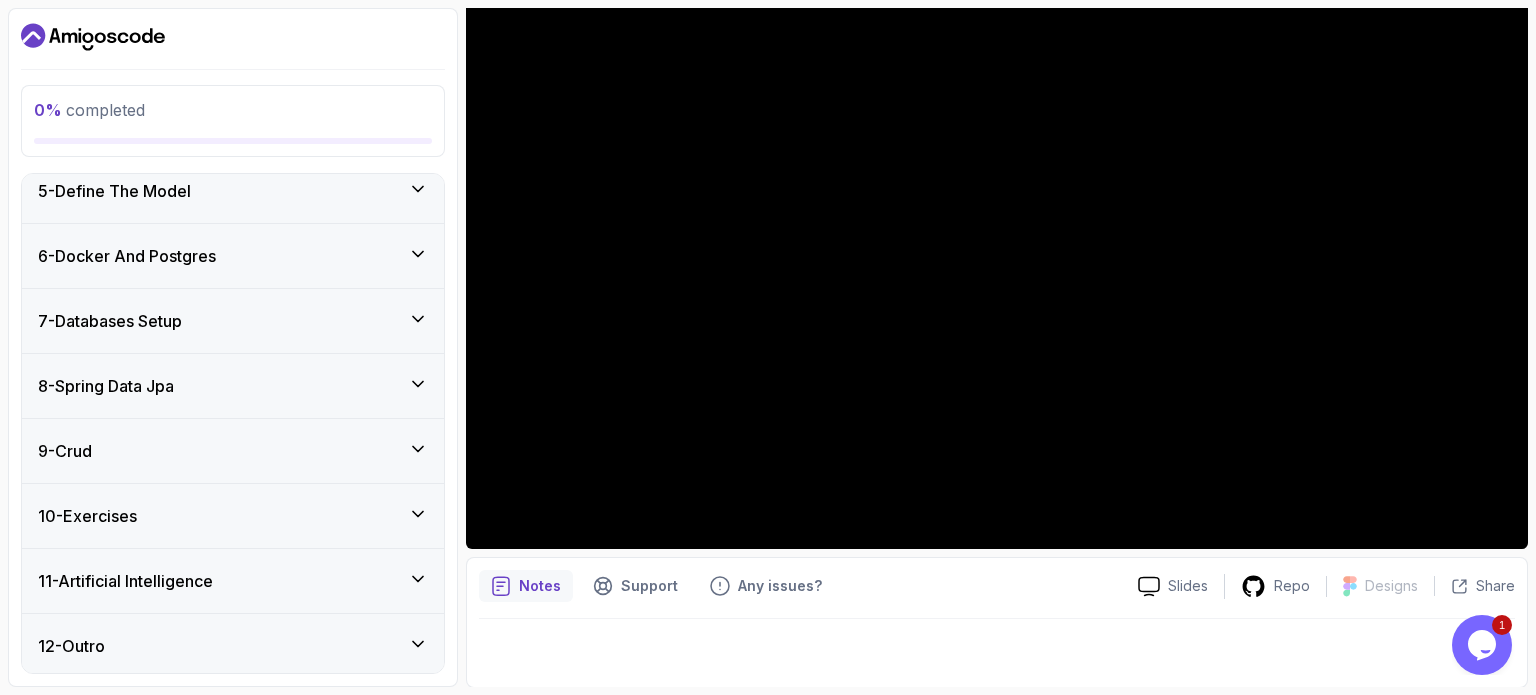 scroll, scrollTop: 612, scrollLeft: 0, axis: vertical 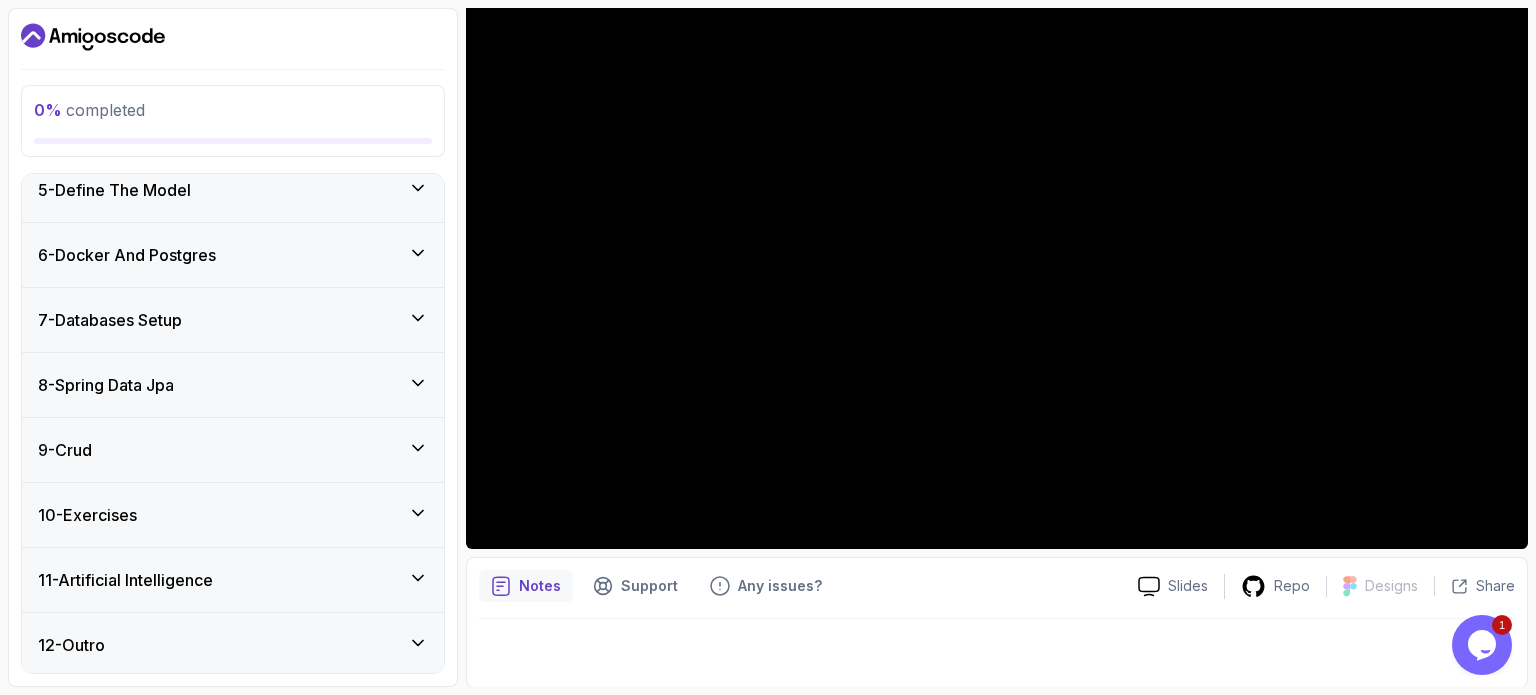 click on "9  -  Crud" at bounding box center (233, 450) 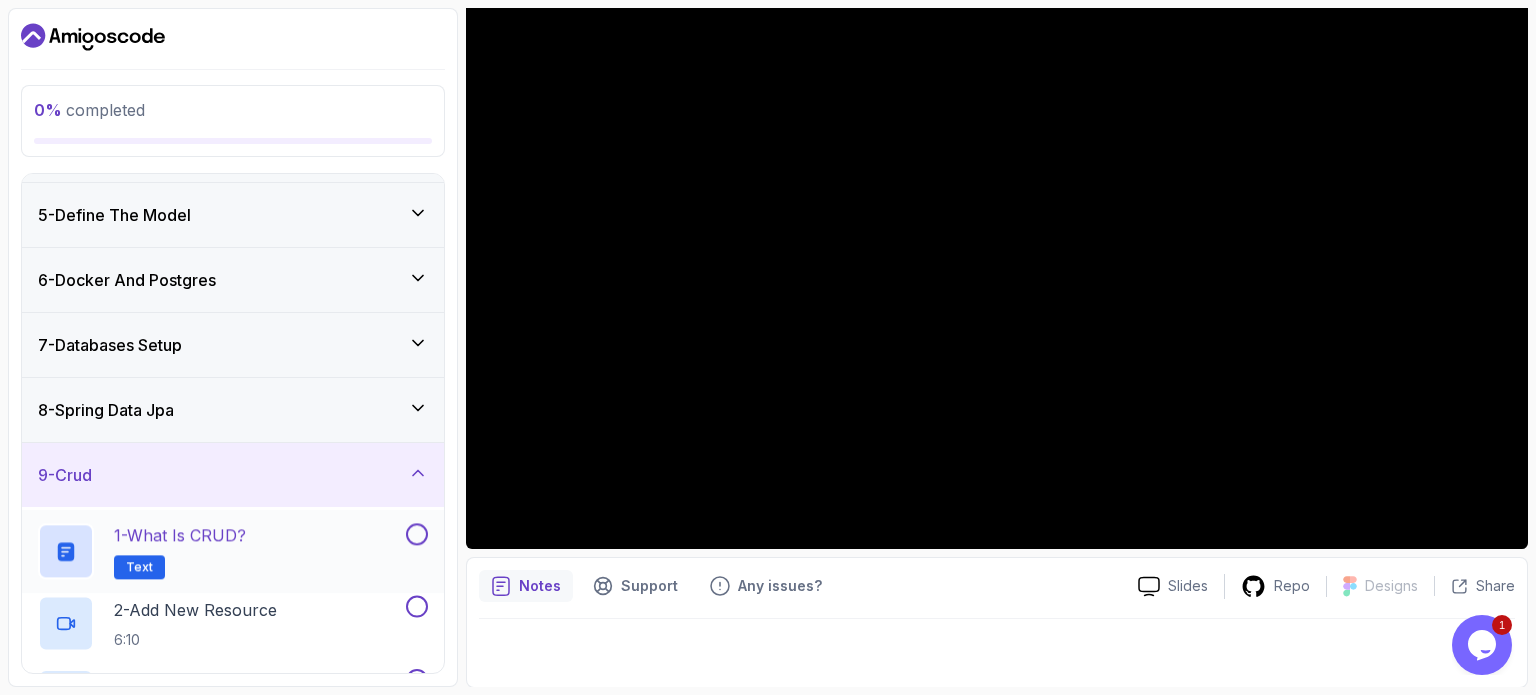 scroll, scrollTop: 276, scrollLeft: 0, axis: vertical 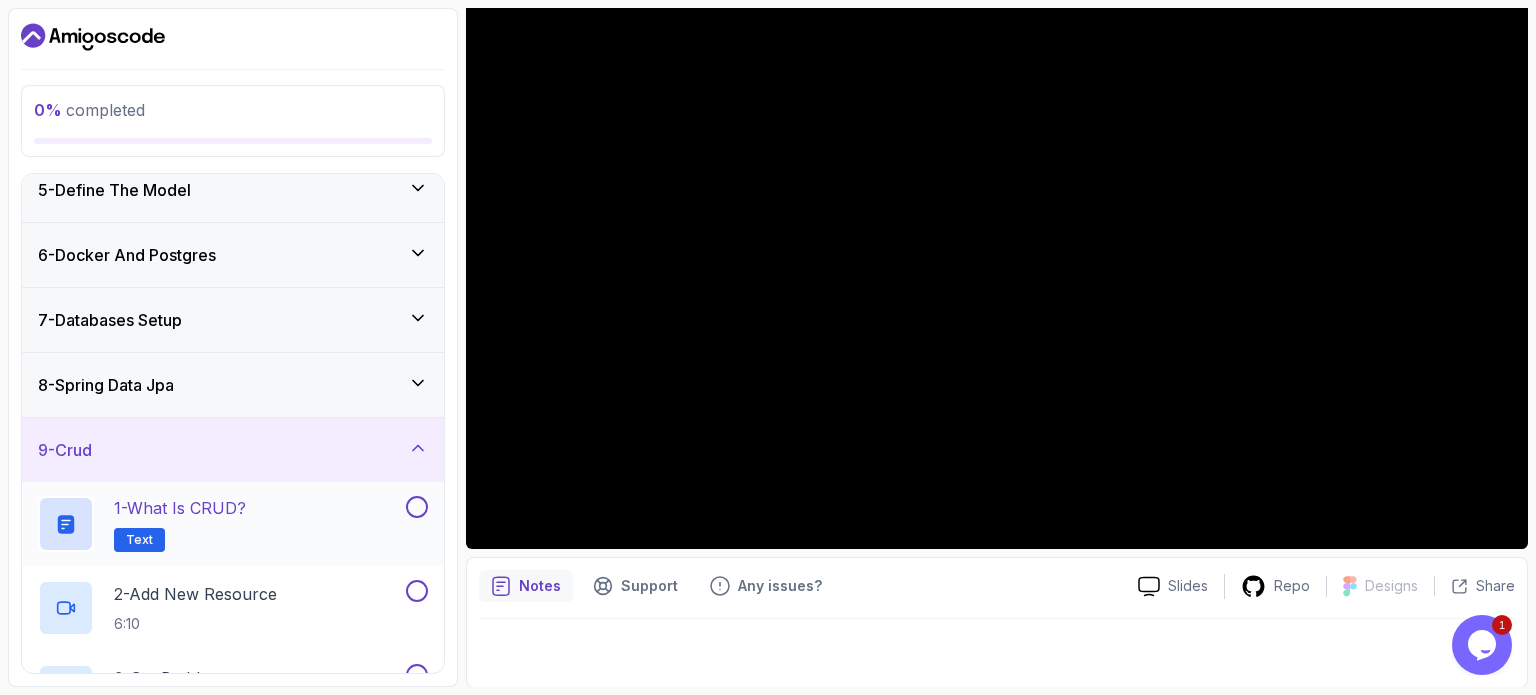 click on "1  -  What is CRUD? Text" at bounding box center [220, 524] 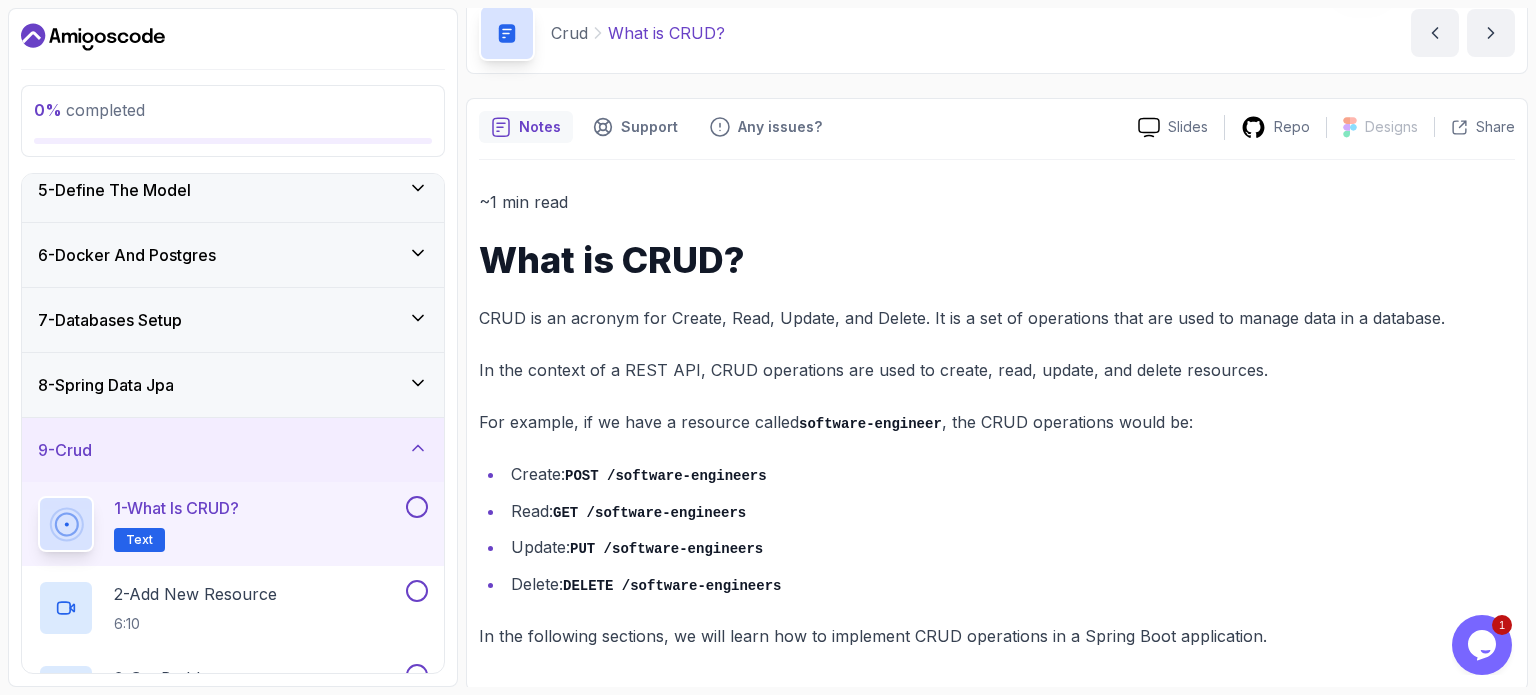 scroll, scrollTop: 80, scrollLeft: 0, axis: vertical 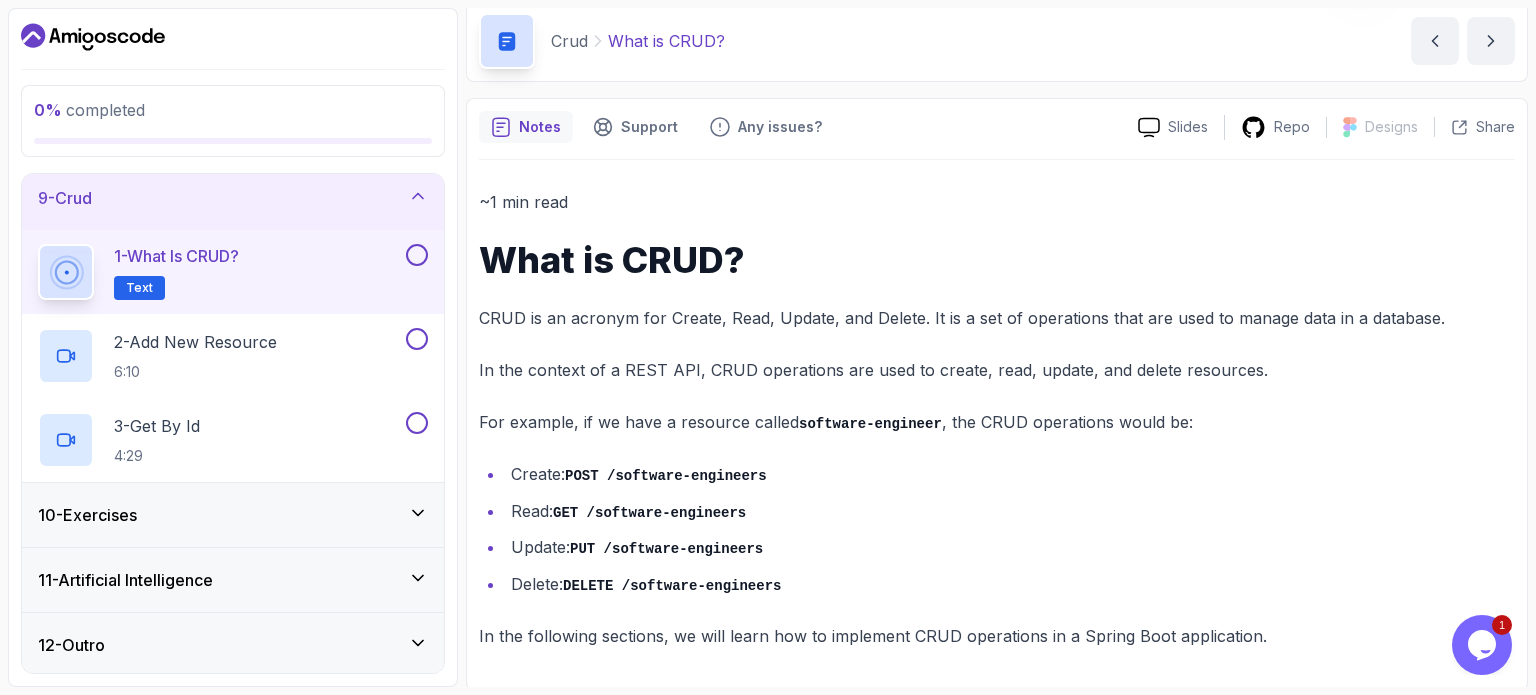click on "10  -  Exercises" at bounding box center (233, 515) 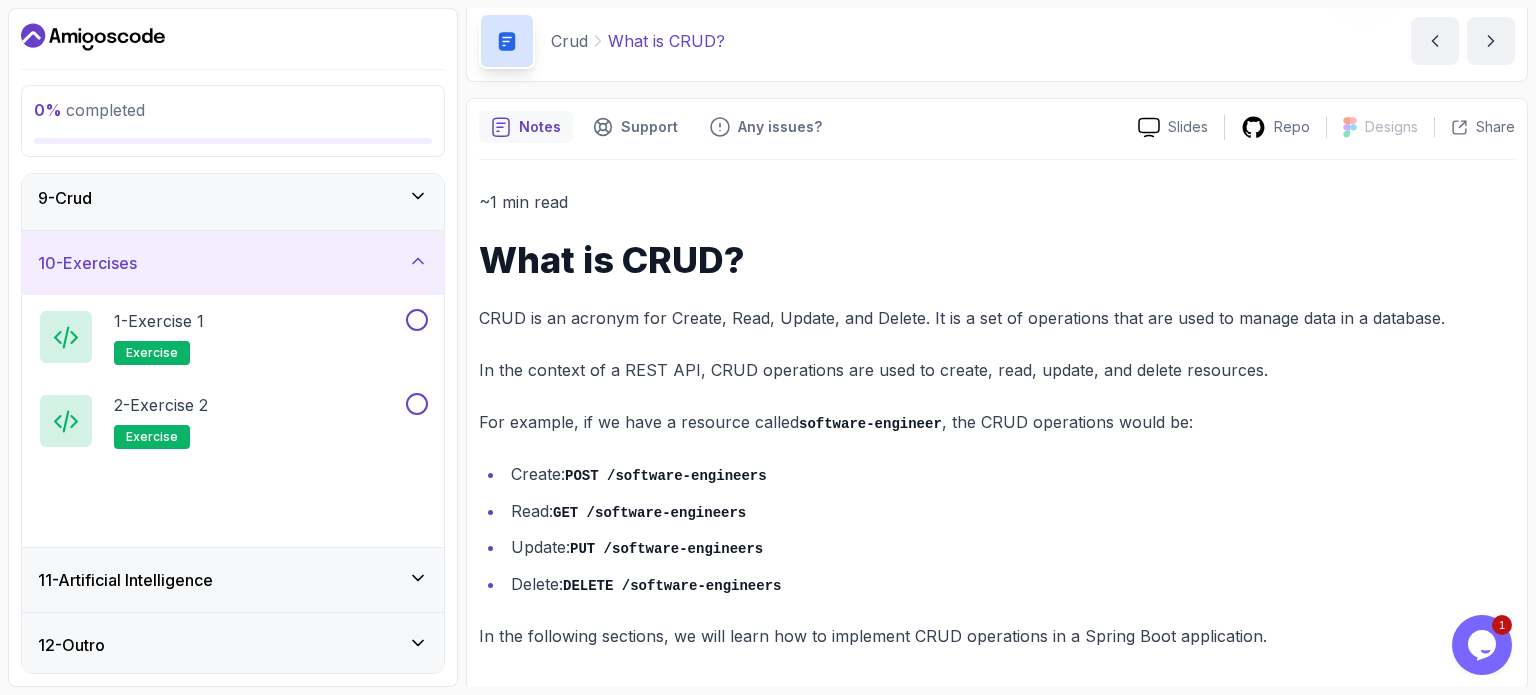 click on "11  -  Artificial Intelligence" at bounding box center (233, 580) 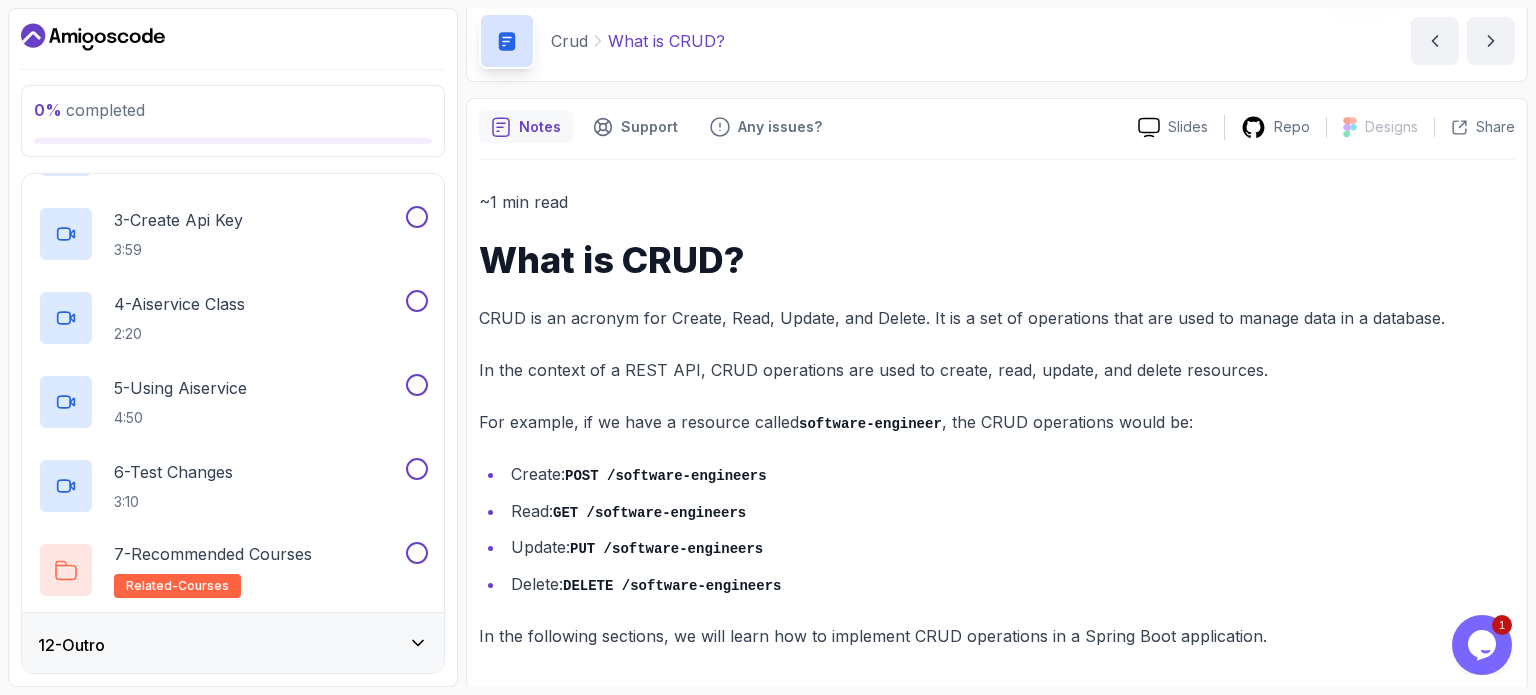 click on "12  -  Outro" at bounding box center (233, 645) 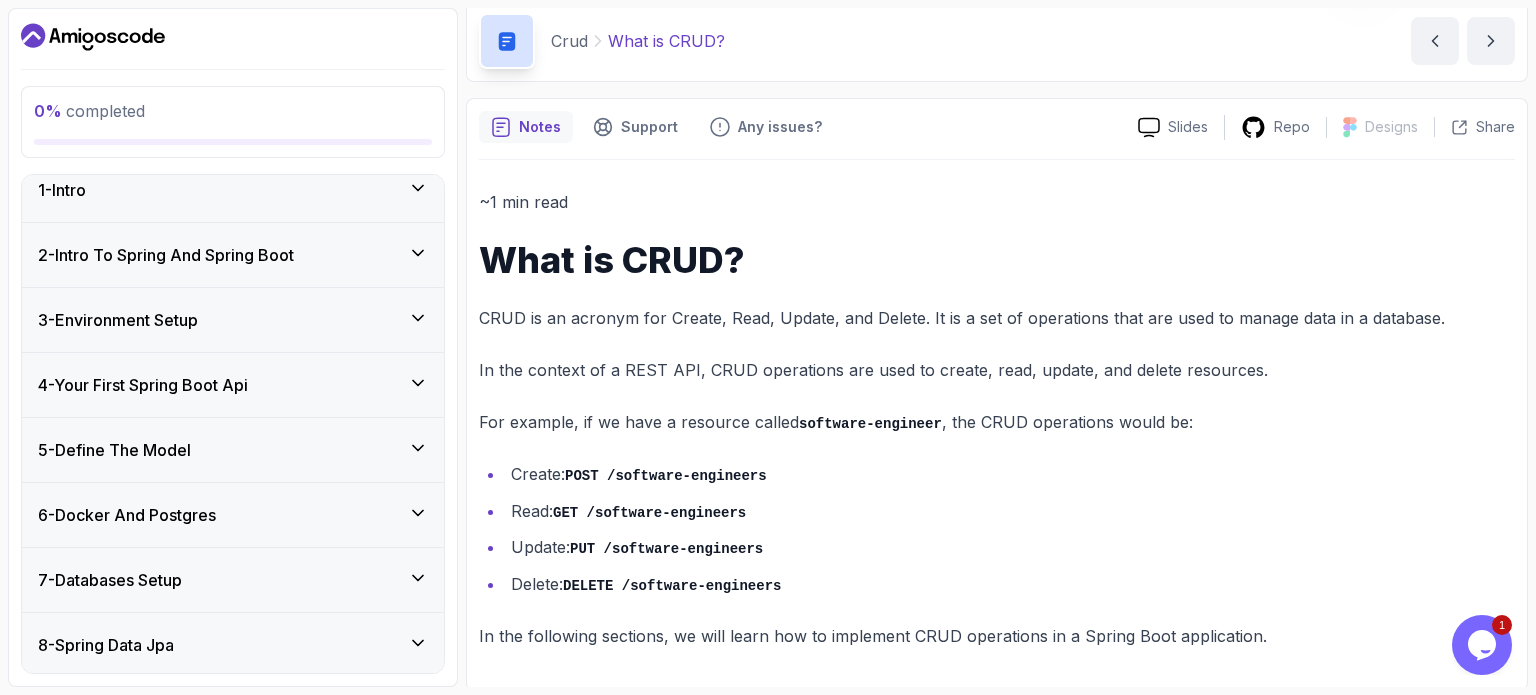 scroll, scrollTop: 0, scrollLeft: 0, axis: both 